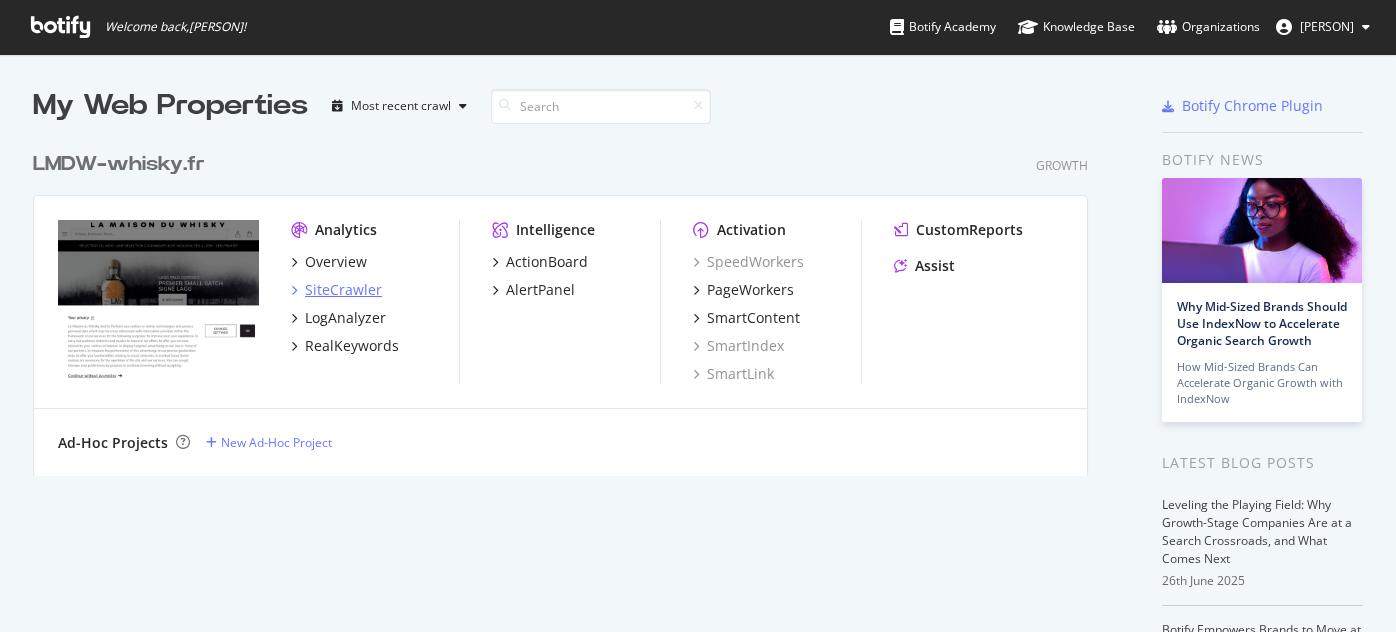 scroll, scrollTop: 0, scrollLeft: 0, axis: both 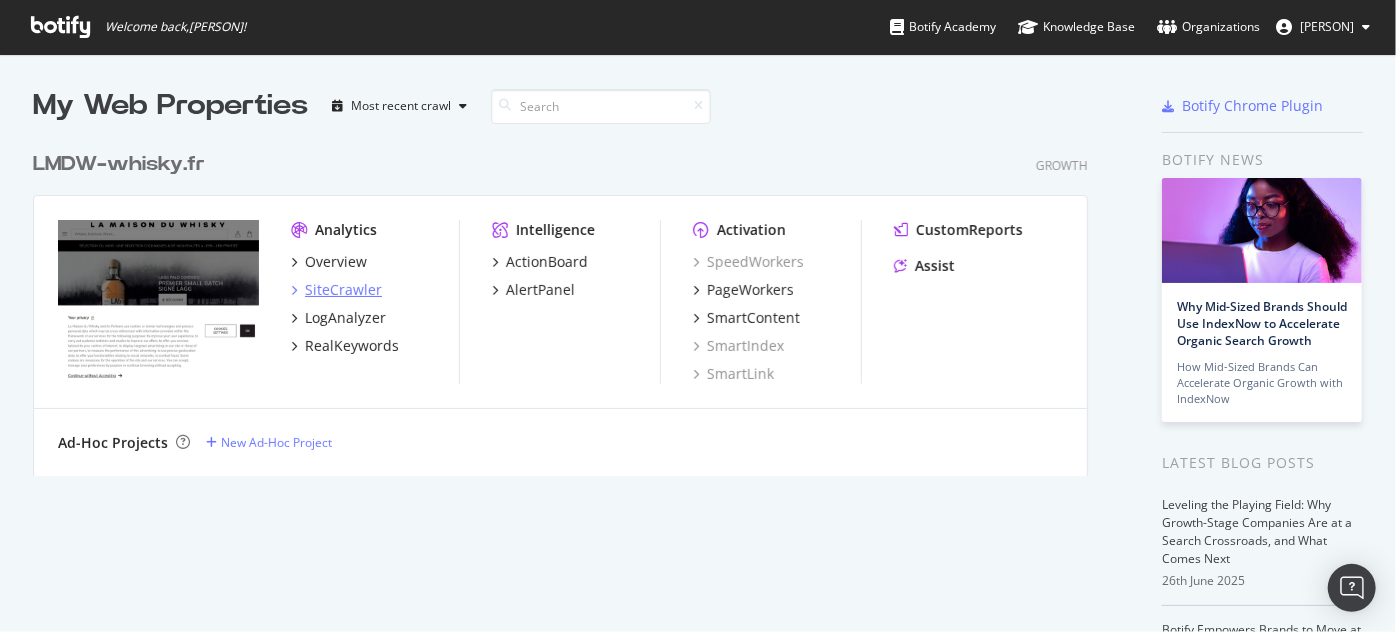 click on "SiteCrawler" at bounding box center (343, 290) 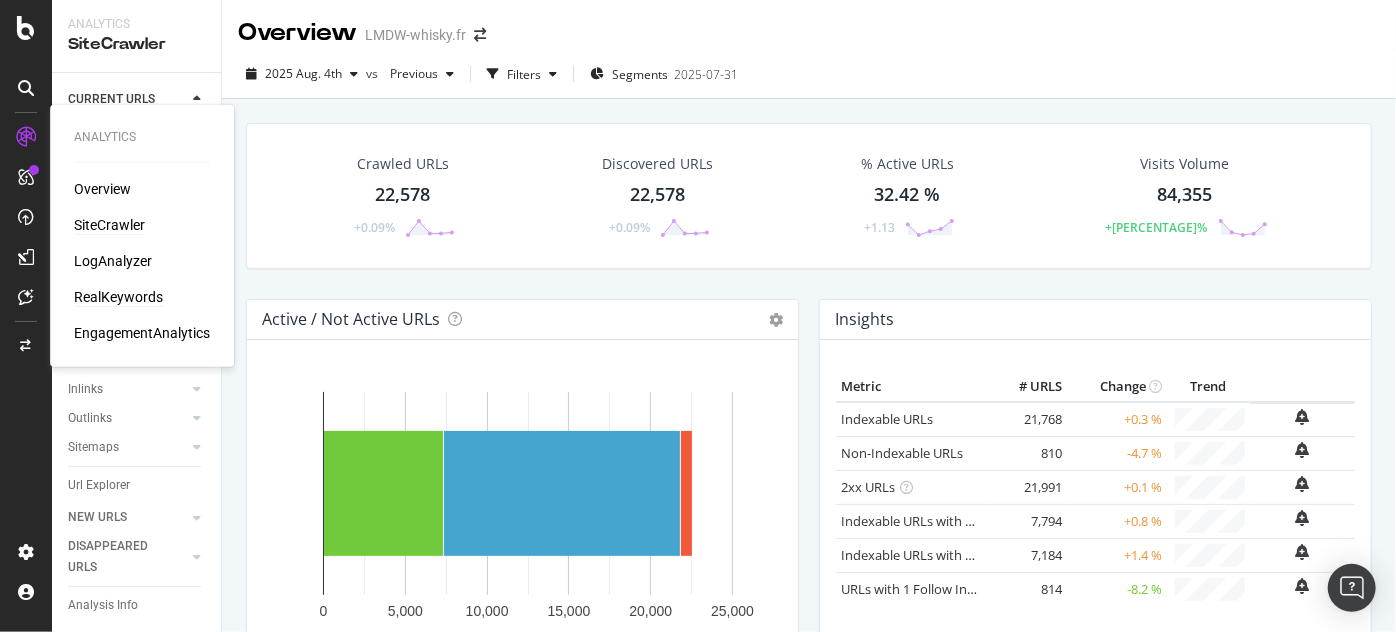 click on "RealKeywords" at bounding box center [118, 297] 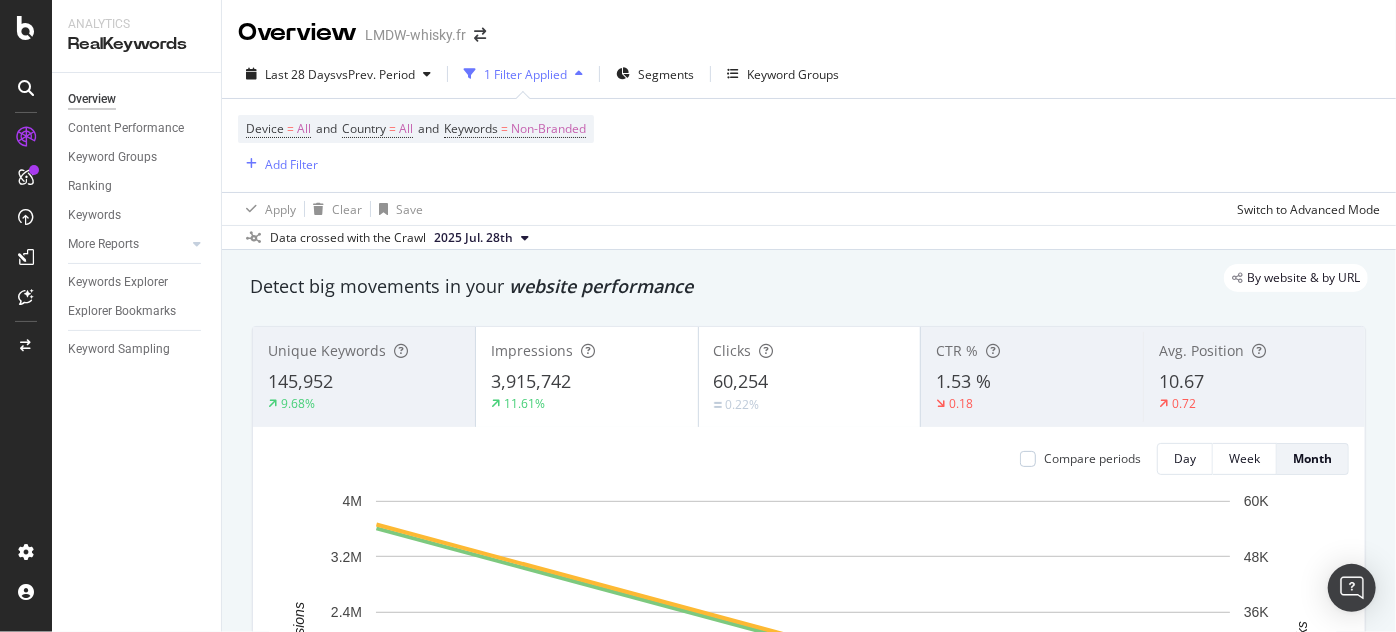 click on "145,952" at bounding box center [300, 381] 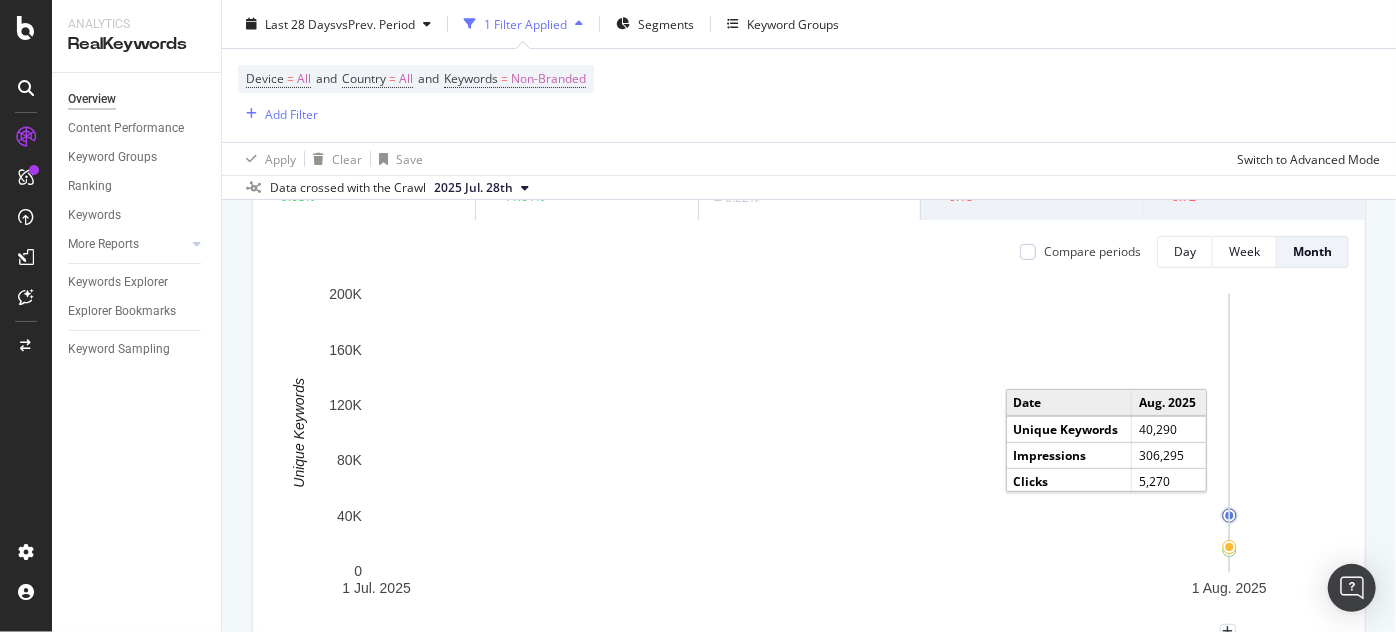 scroll, scrollTop: 206, scrollLeft: 0, axis: vertical 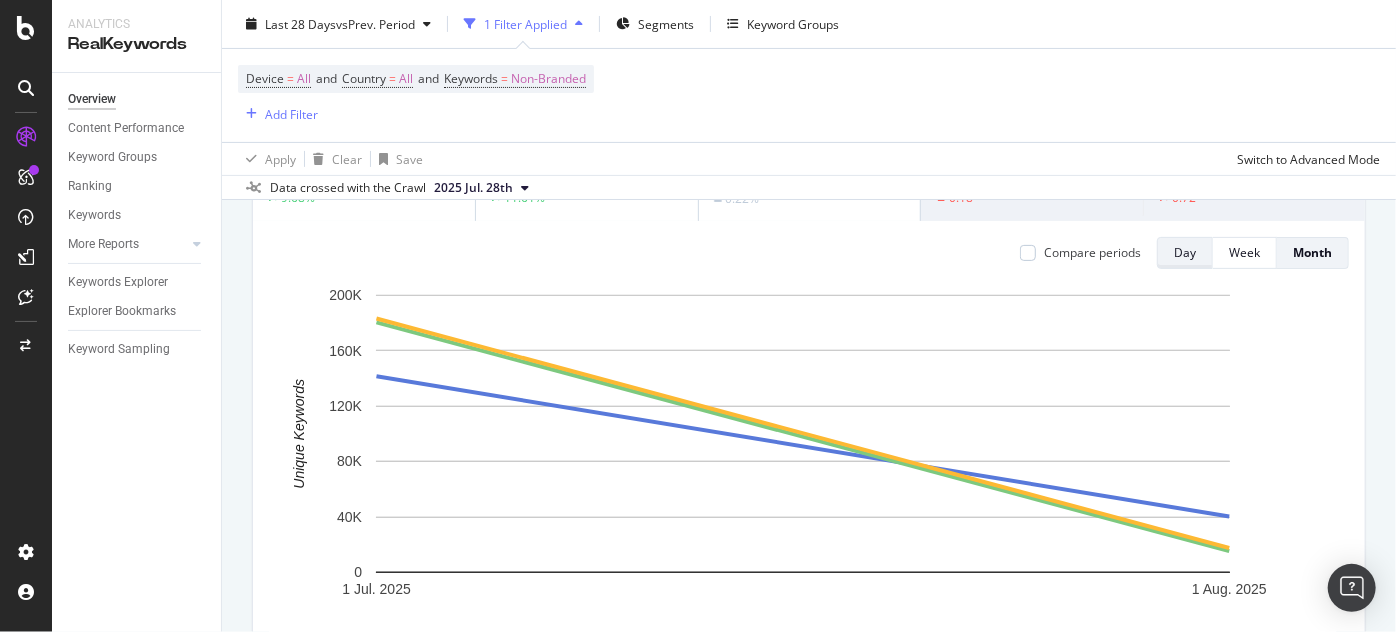 click on "Day" at bounding box center (1185, 252) 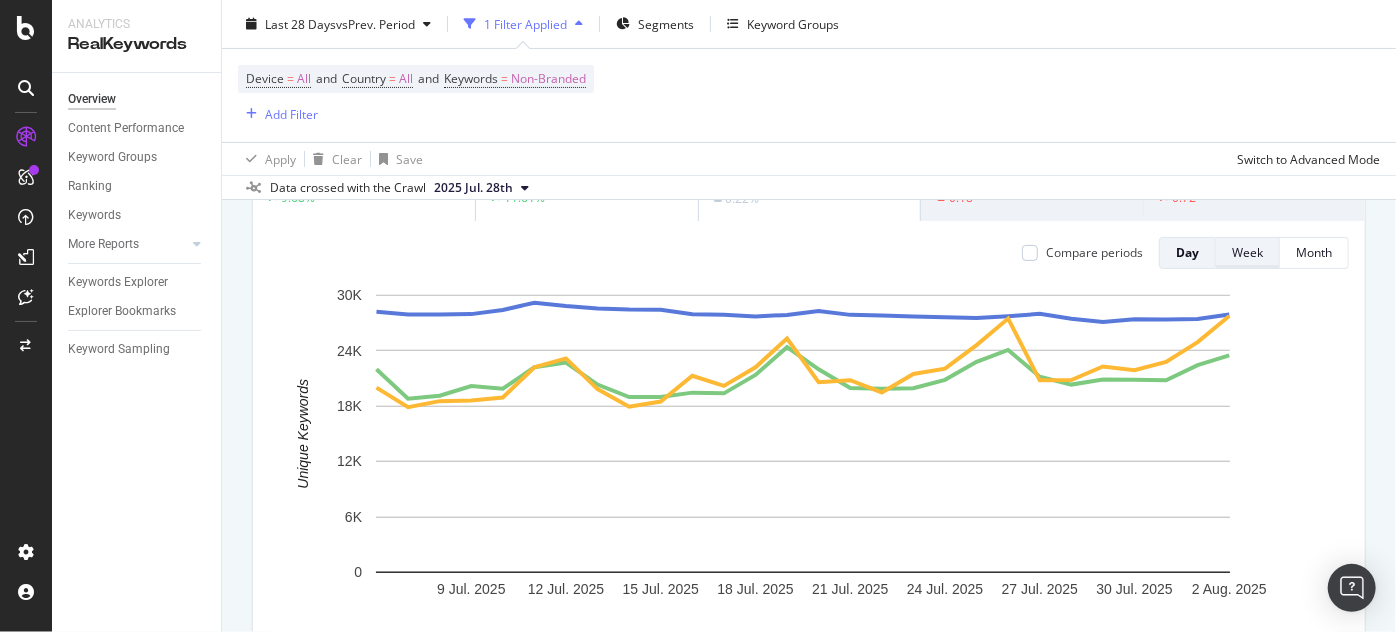 click on "Week" at bounding box center (1247, 252) 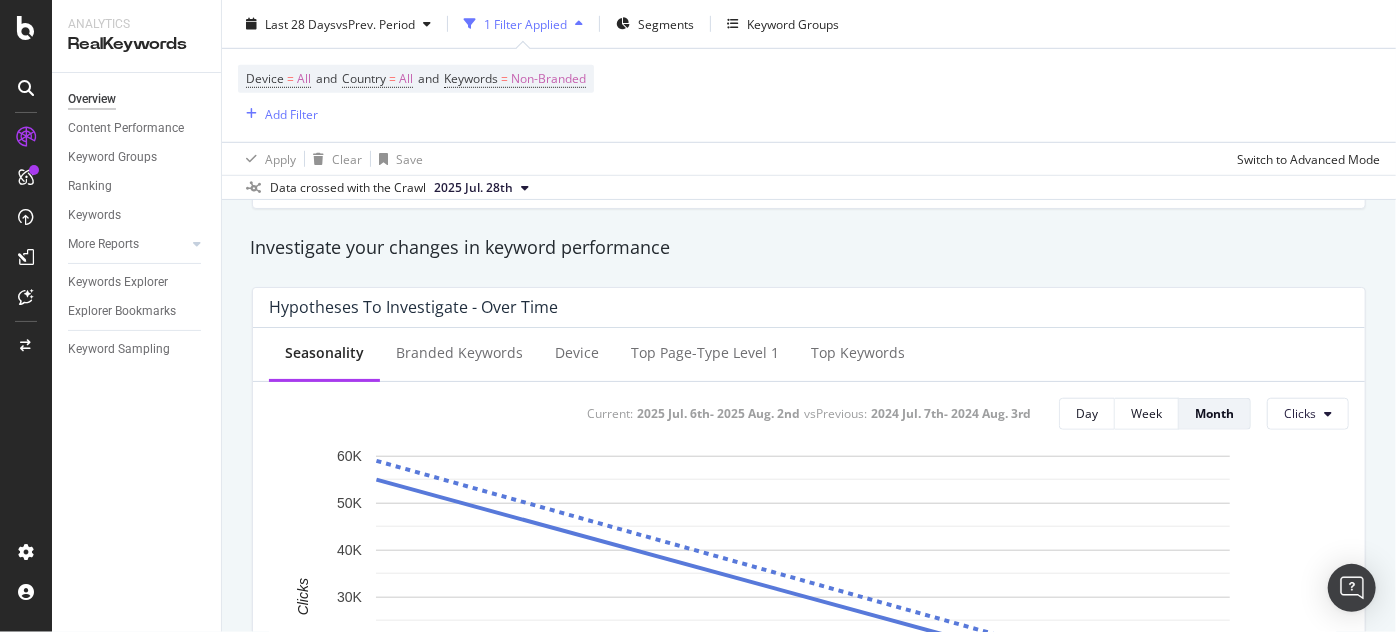 scroll, scrollTop: 686, scrollLeft: 0, axis: vertical 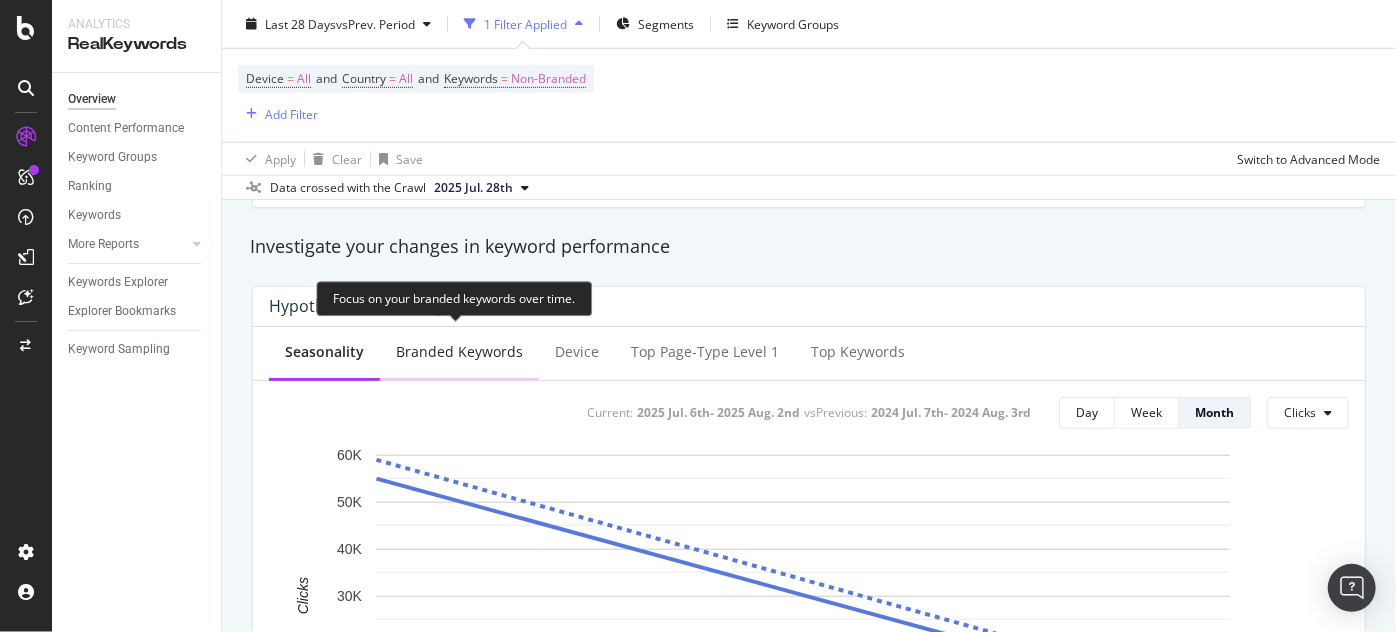 click on "Branded Keywords" at bounding box center (459, 352) 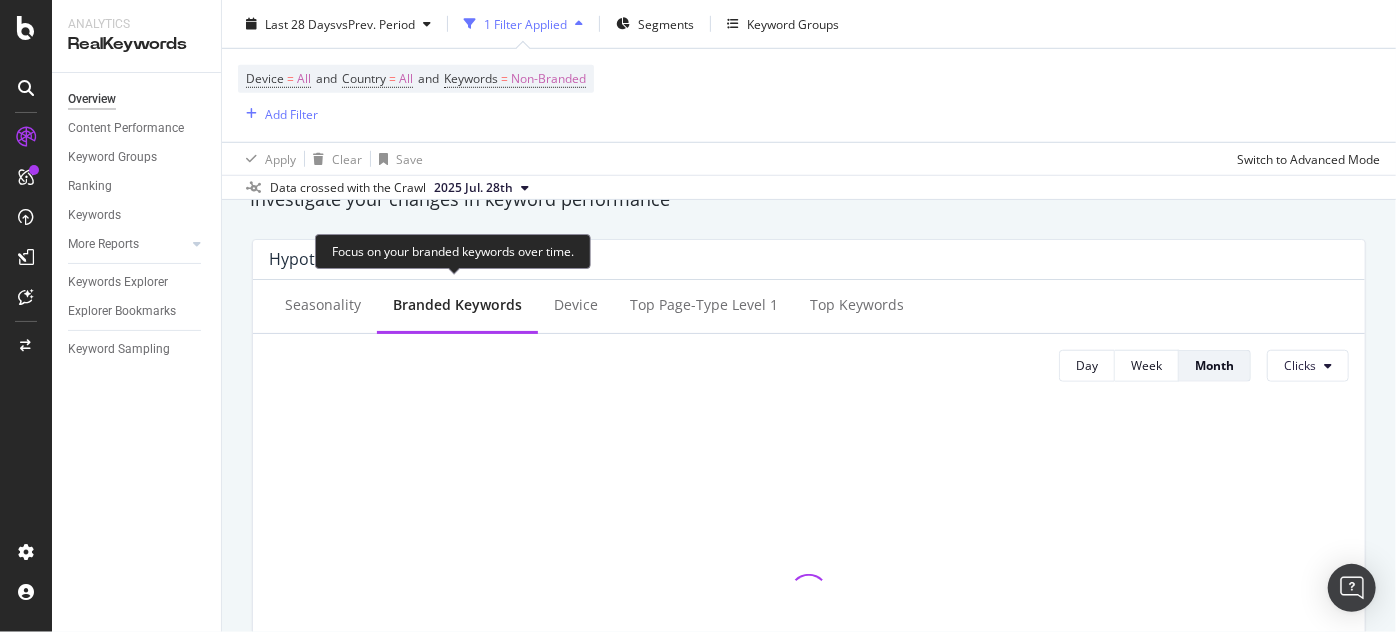 scroll, scrollTop: 733, scrollLeft: 0, axis: vertical 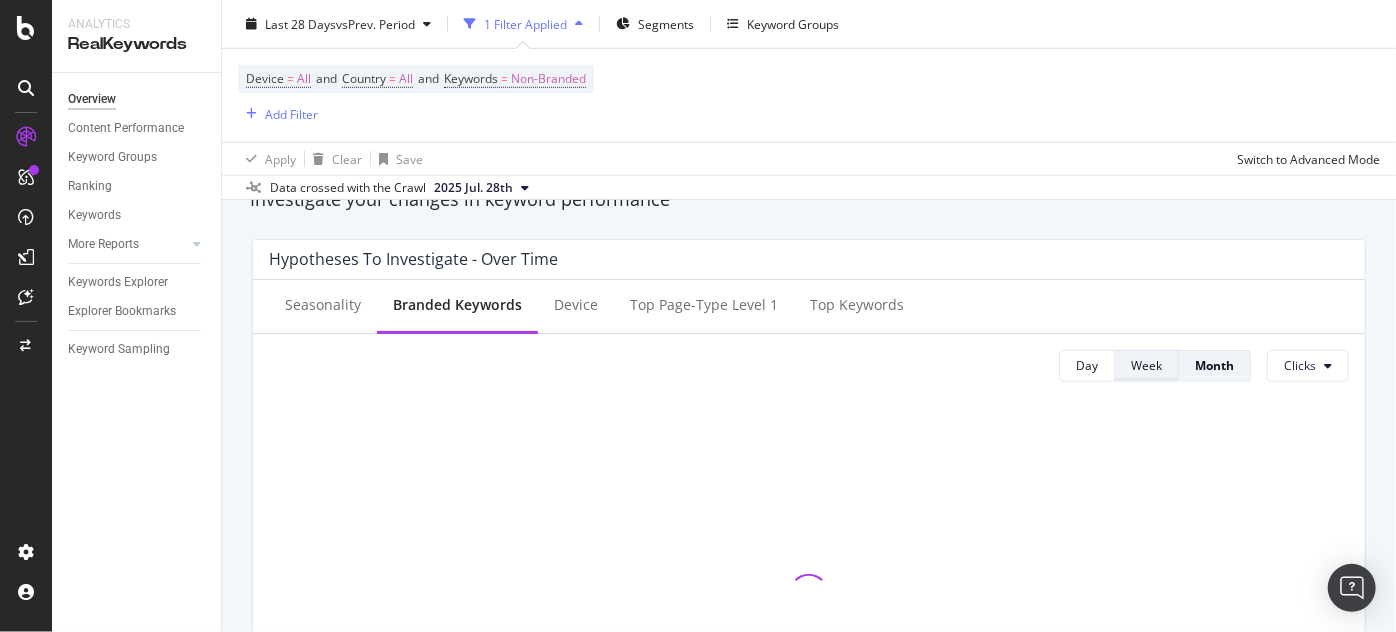 click on "Week" at bounding box center [1146, 365] 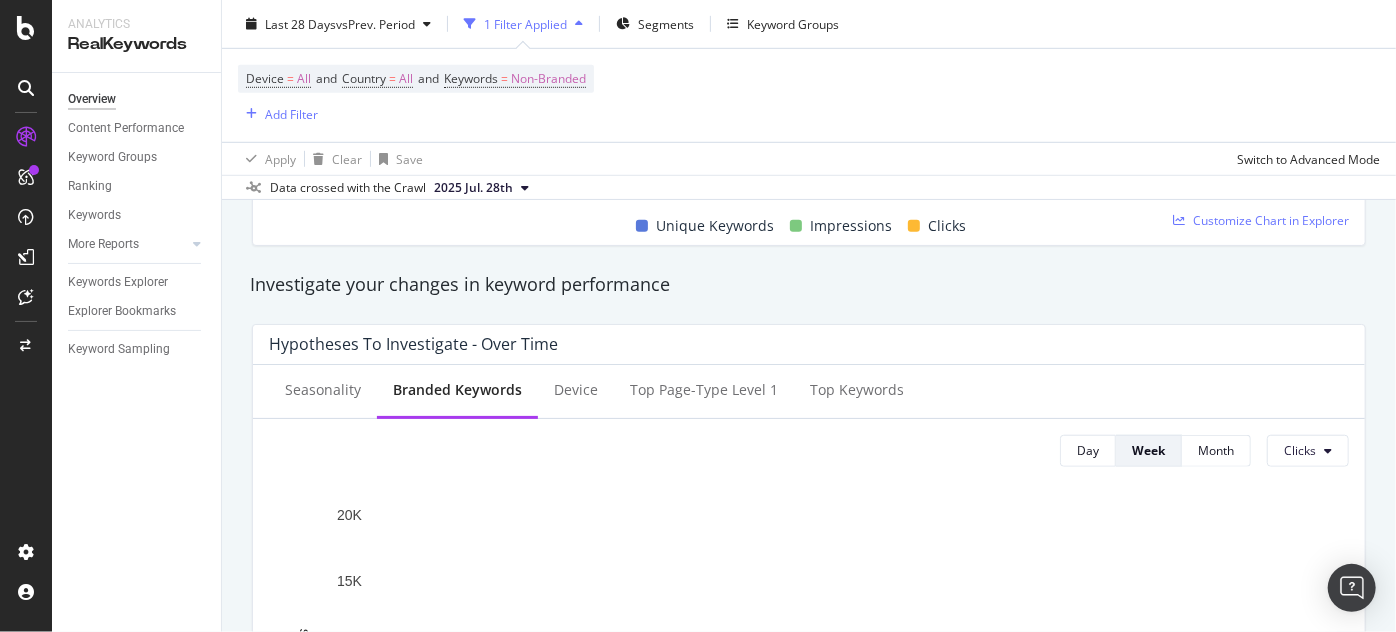 scroll, scrollTop: 646, scrollLeft: 0, axis: vertical 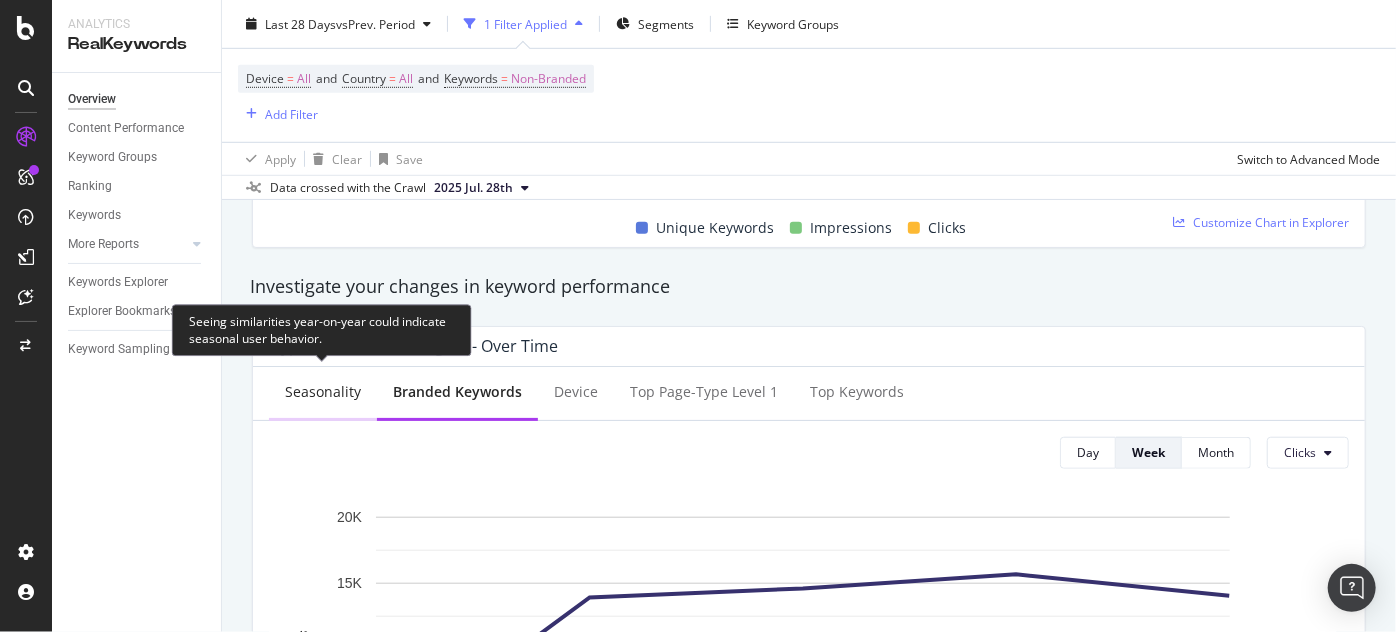 click on "Seasonality" at bounding box center (323, 393) 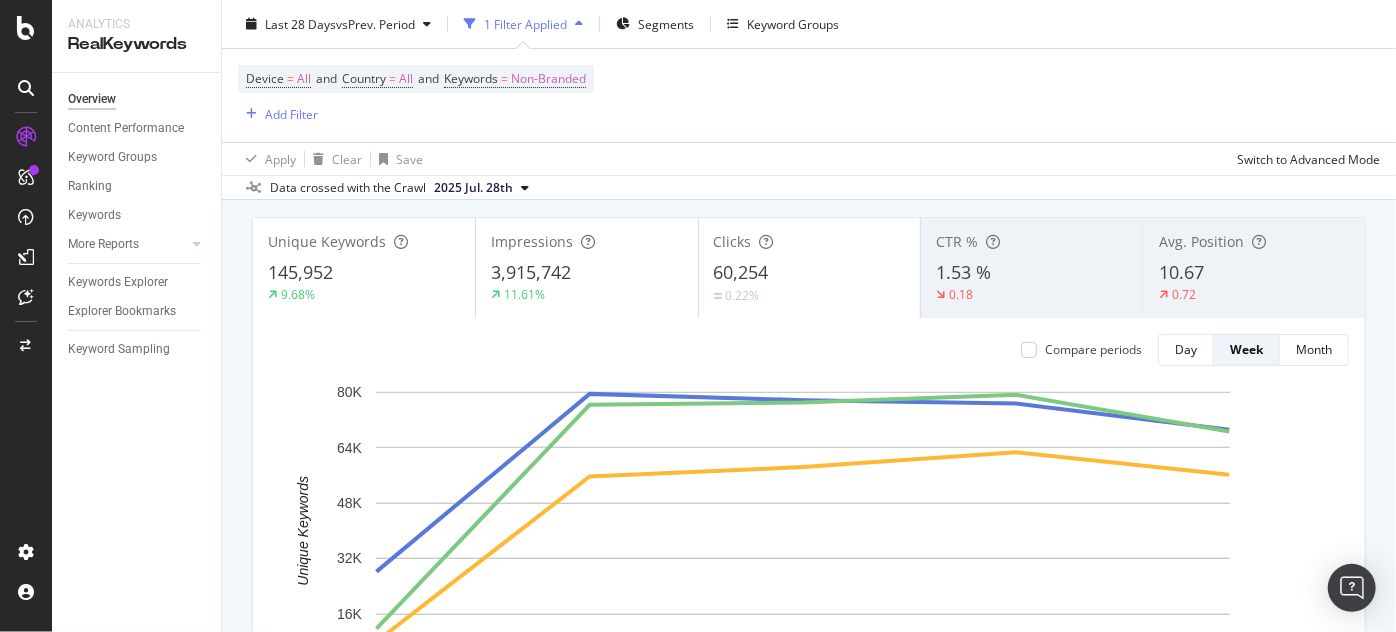 scroll, scrollTop: 109, scrollLeft: 0, axis: vertical 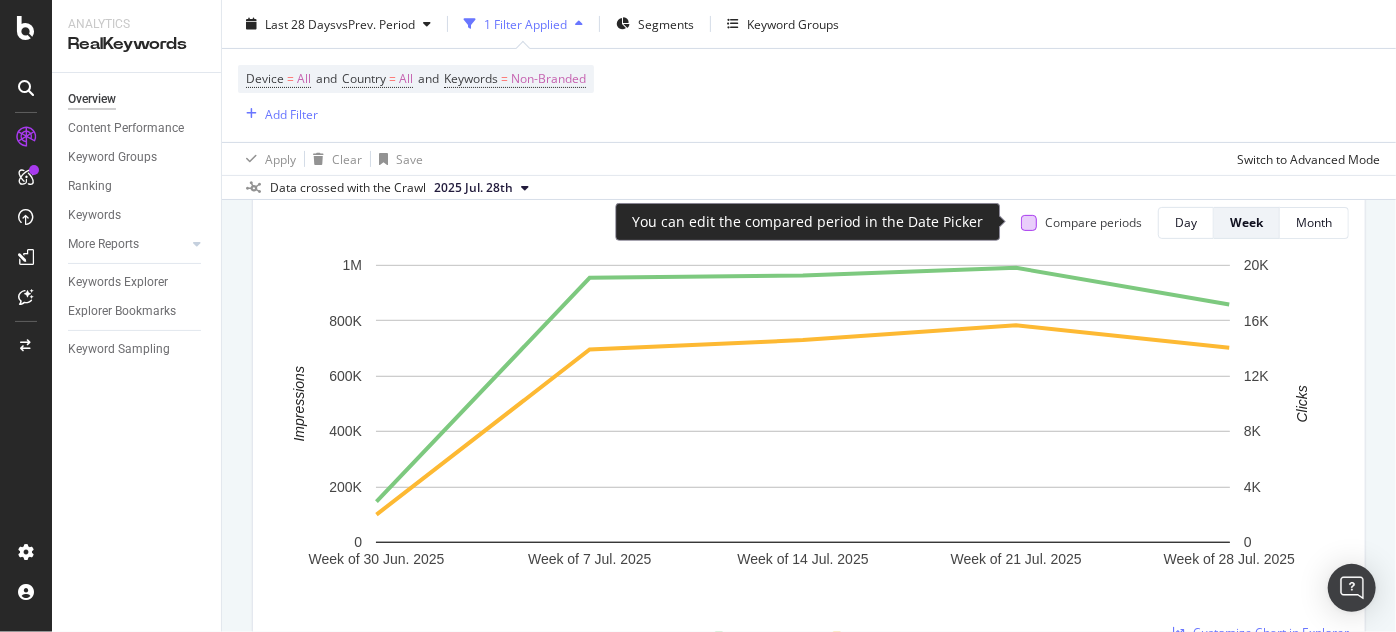 click at bounding box center [1029, 223] 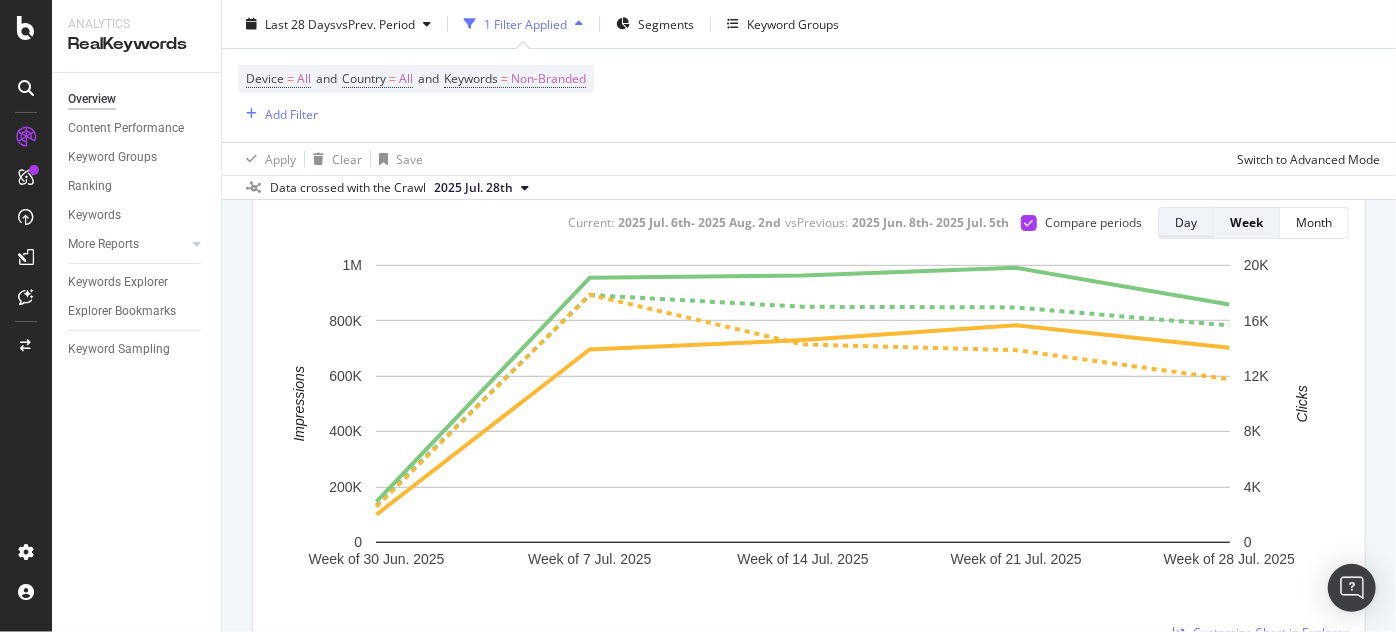 click on "Day" at bounding box center [1186, 222] 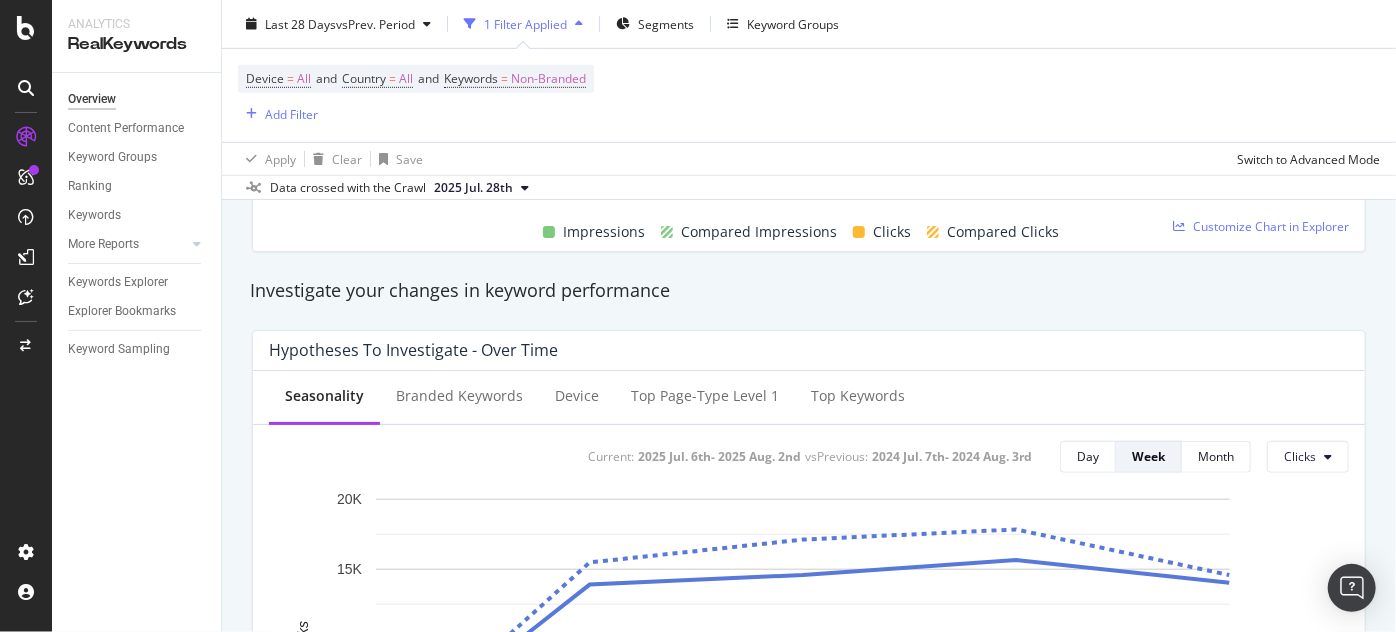 scroll, scrollTop: 642, scrollLeft: 0, axis: vertical 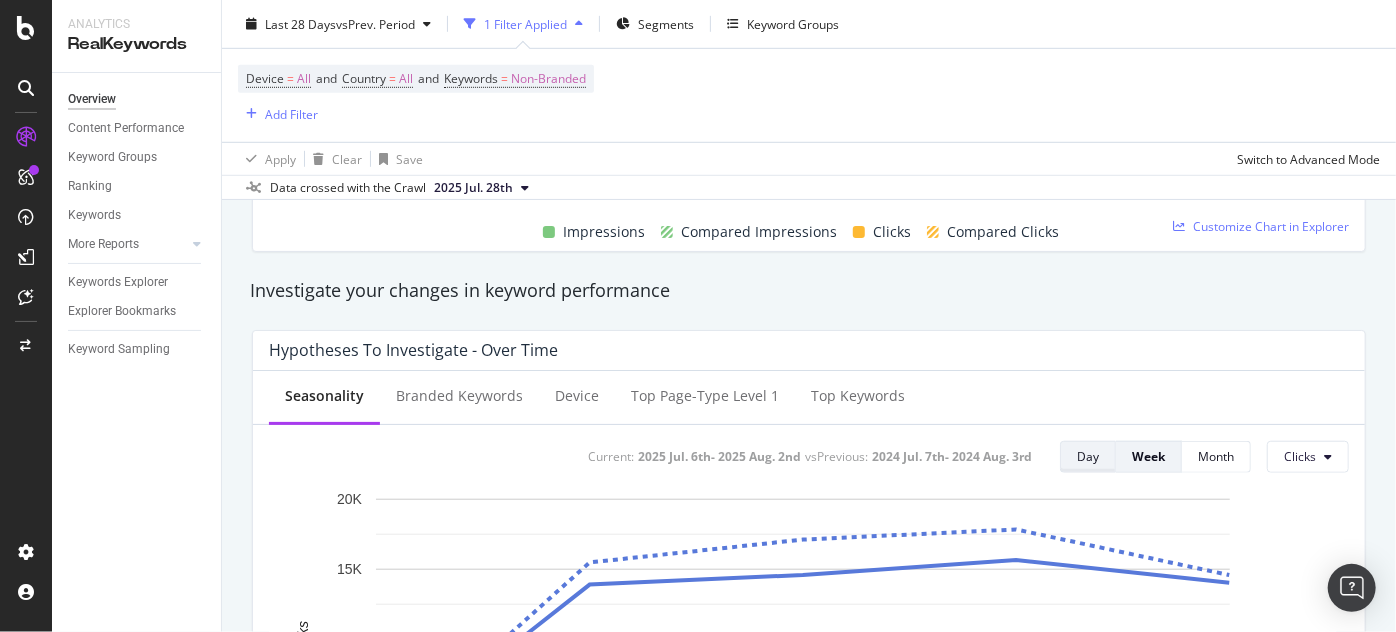 click on "Day" at bounding box center [1088, 457] 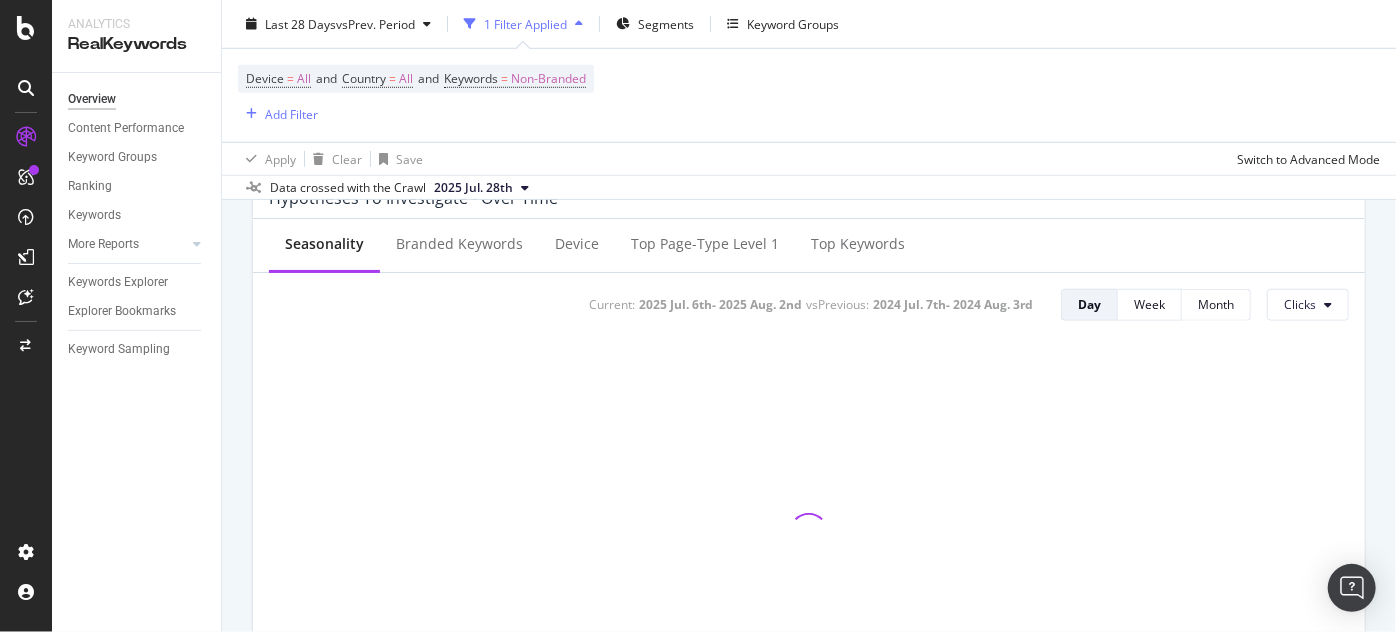 scroll, scrollTop: 795, scrollLeft: 0, axis: vertical 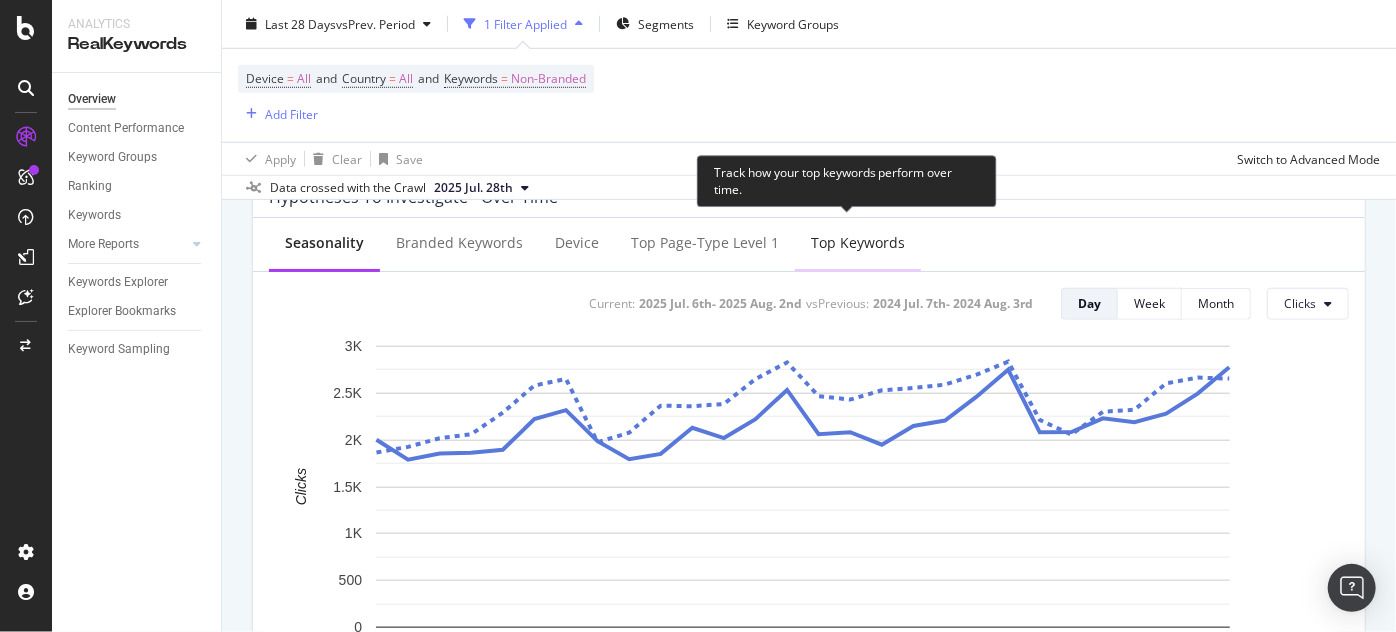 click on "Top Keywords" at bounding box center [858, 243] 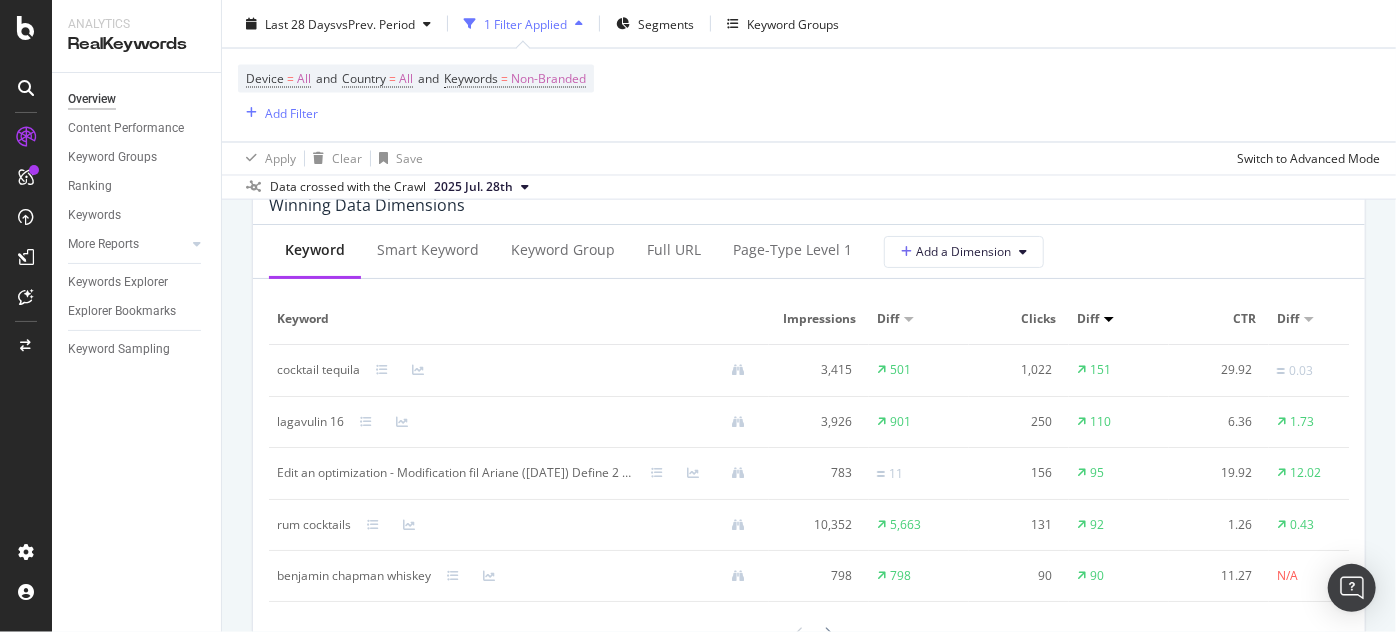 scroll, scrollTop: 1826, scrollLeft: 0, axis: vertical 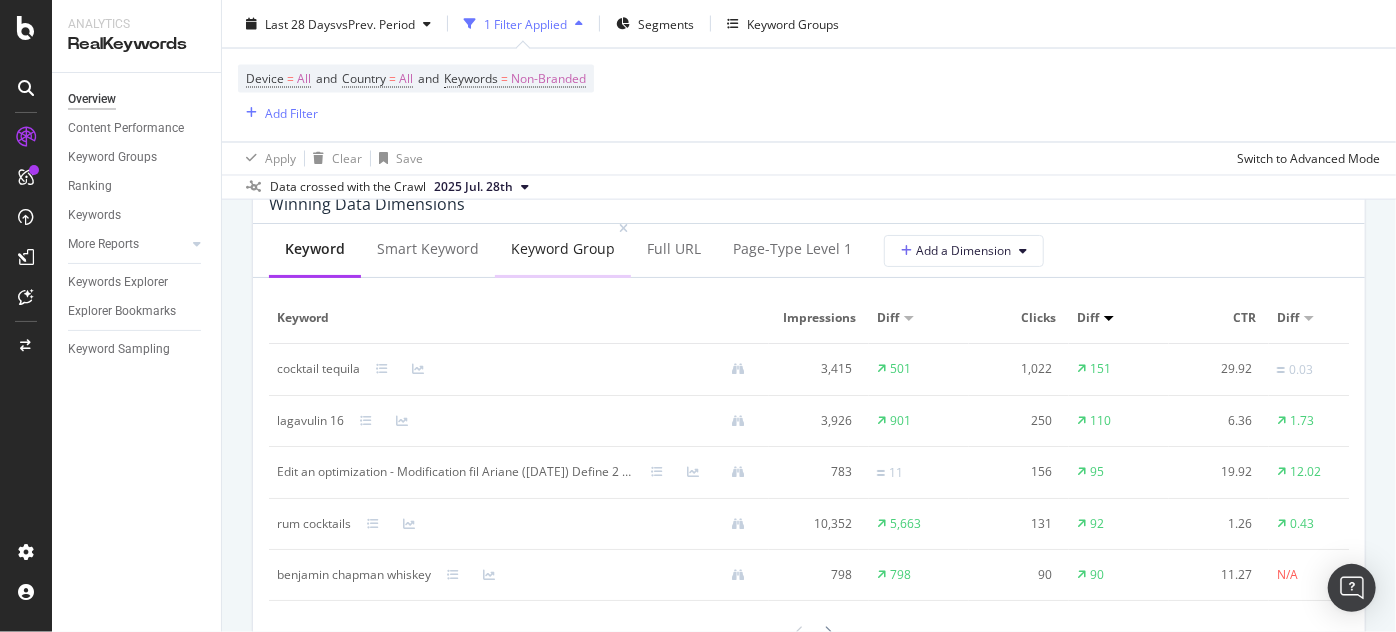 click on "Keyword Group" at bounding box center (563, 249) 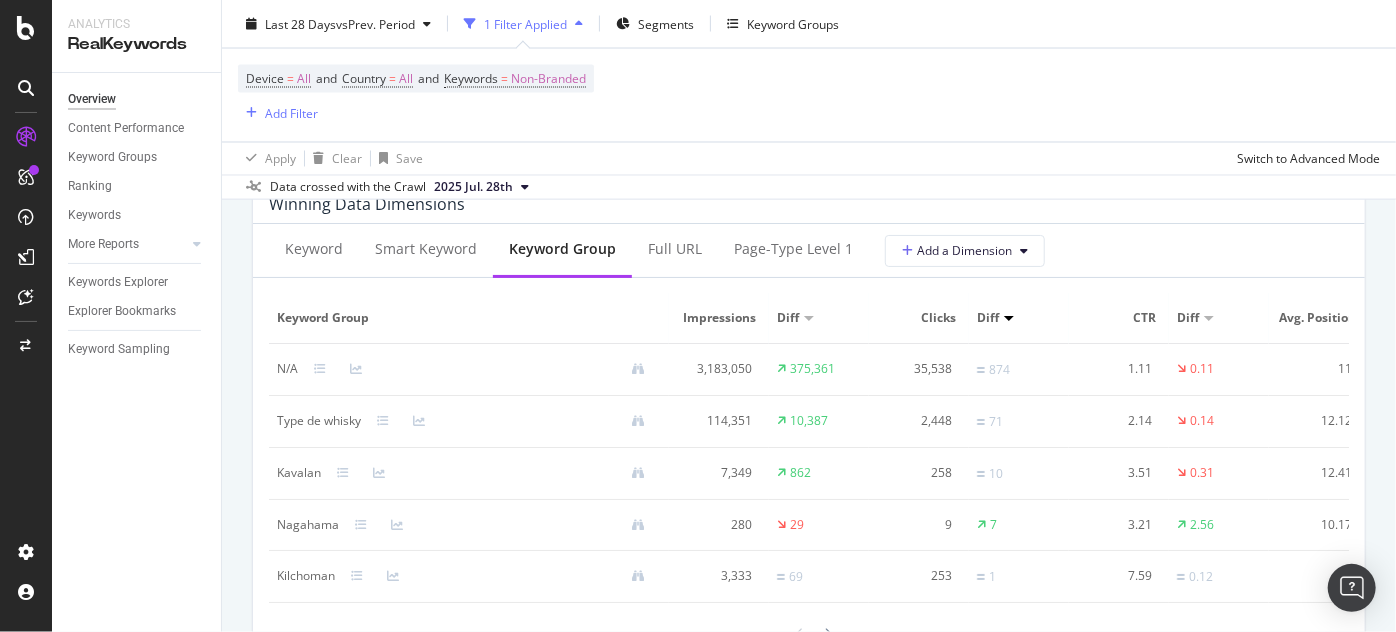 click at bounding box center [1009, 319] 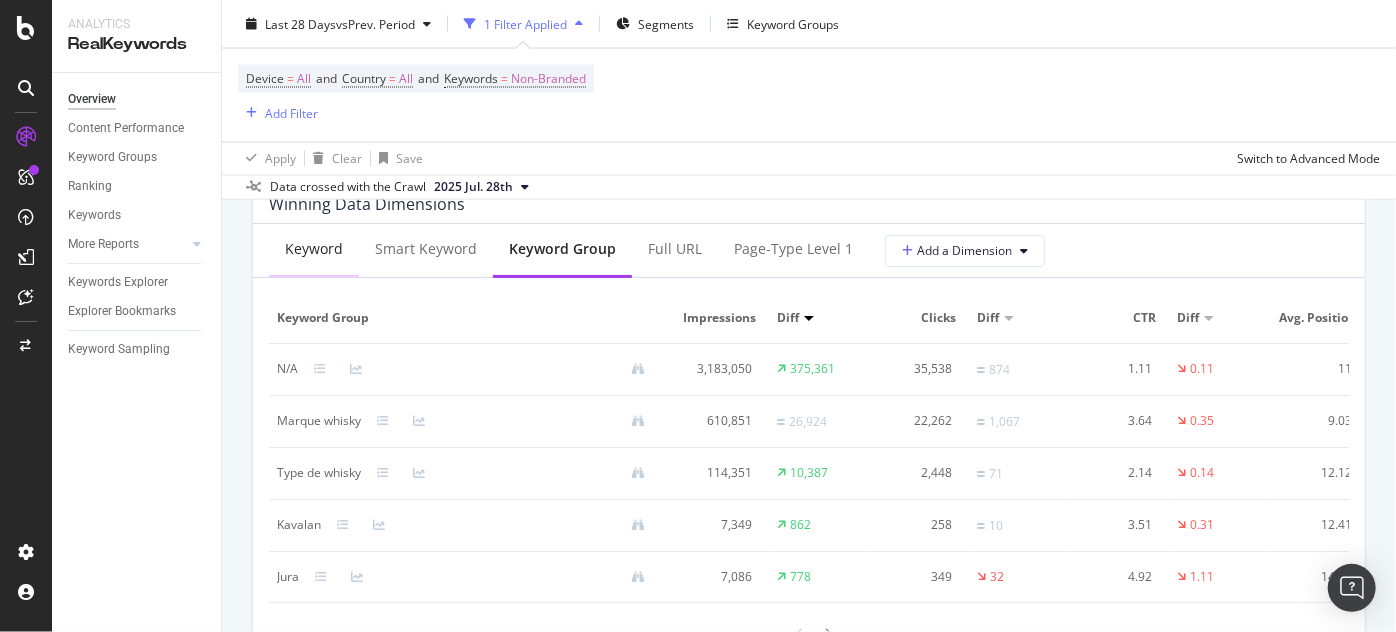 click on "Keyword" at bounding box center (314, 249) 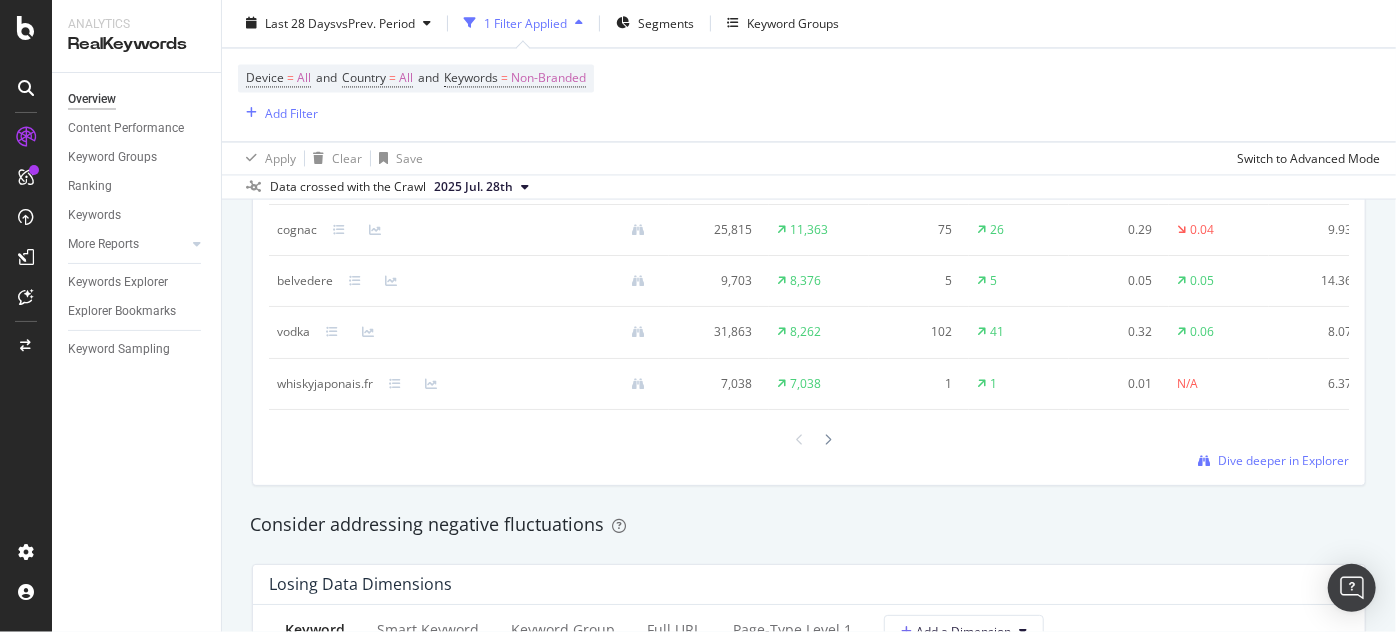 scroll, scrollTop: 2018, scrollLeft: 0, axis: vertical 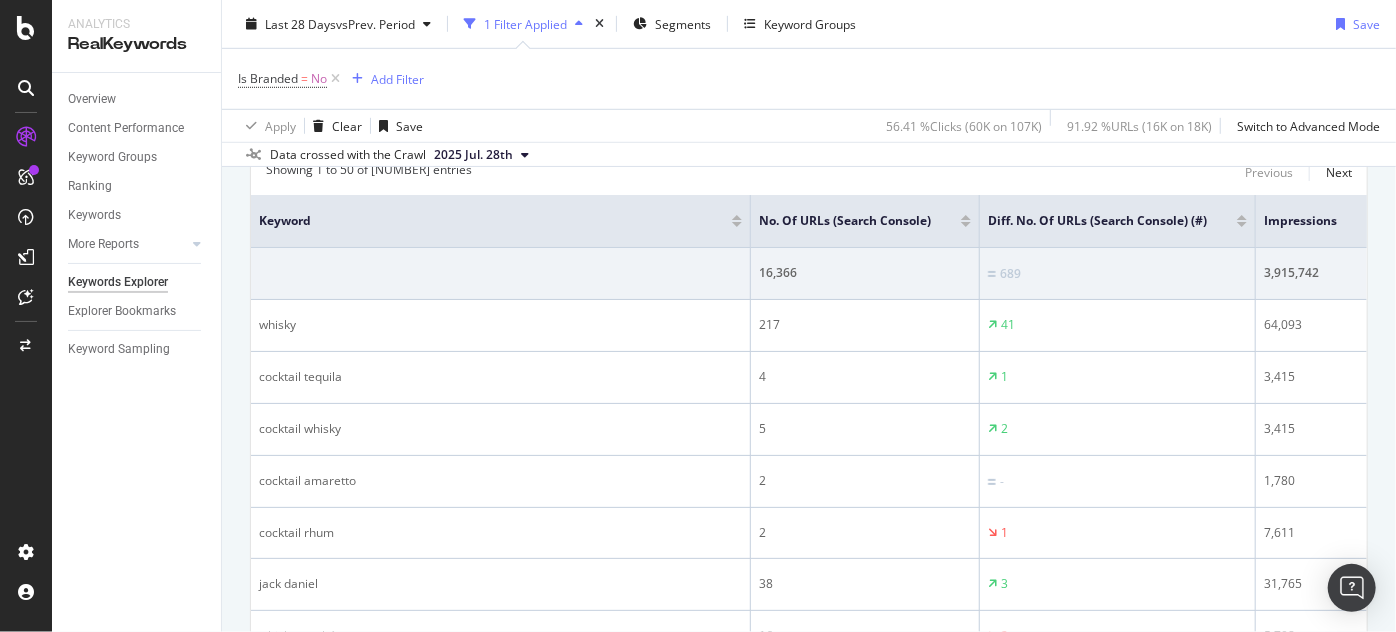 click at bounding box center (1549, 224) 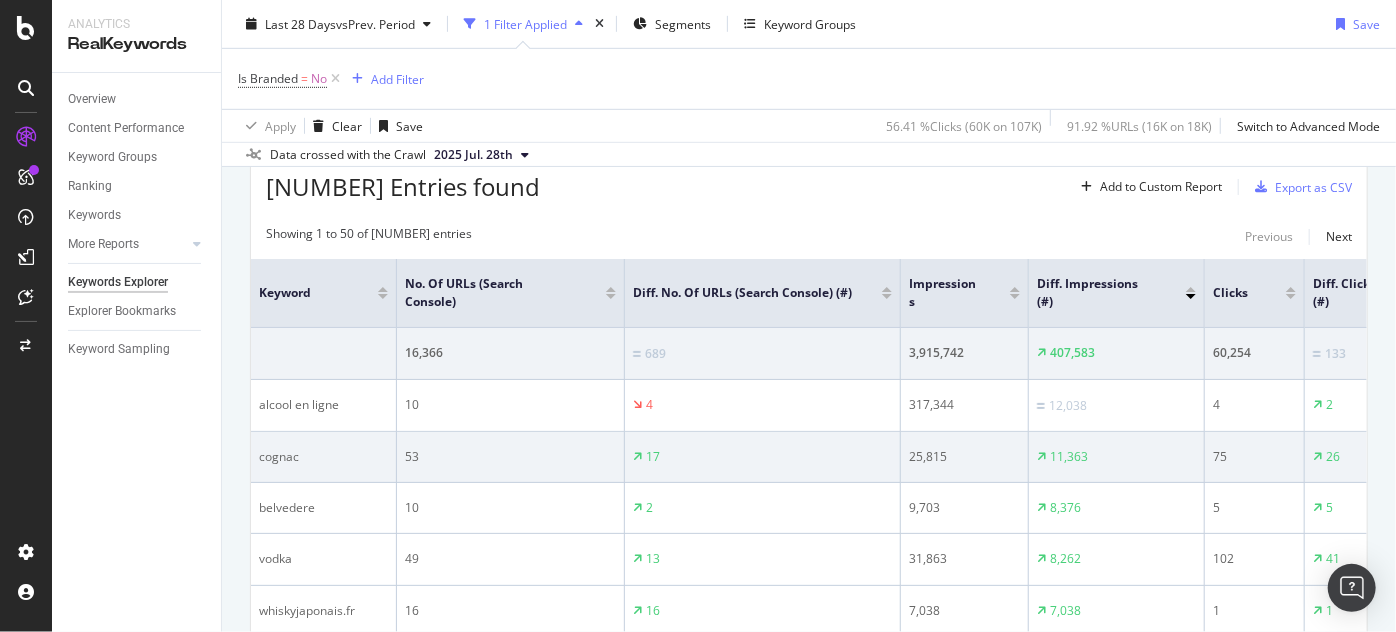 scroll, scrollTop: 614, scrollLeft: 0, axis: vertical 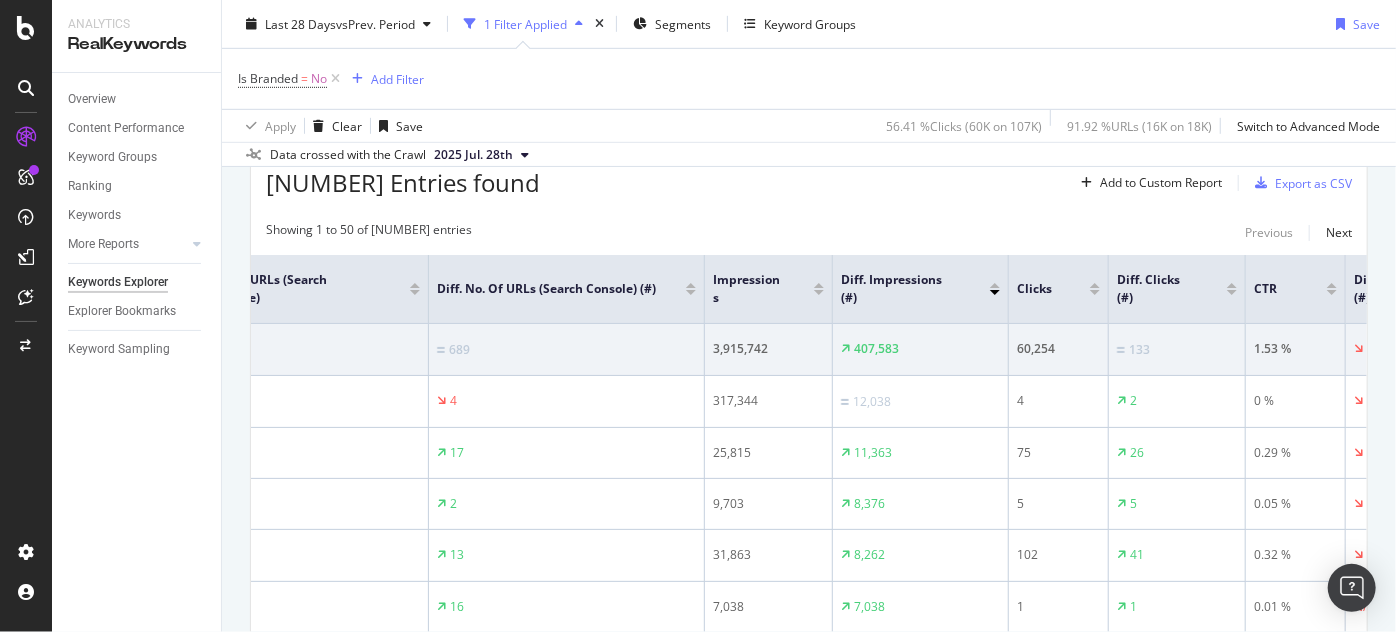 click at bounding box center [1232, 292] 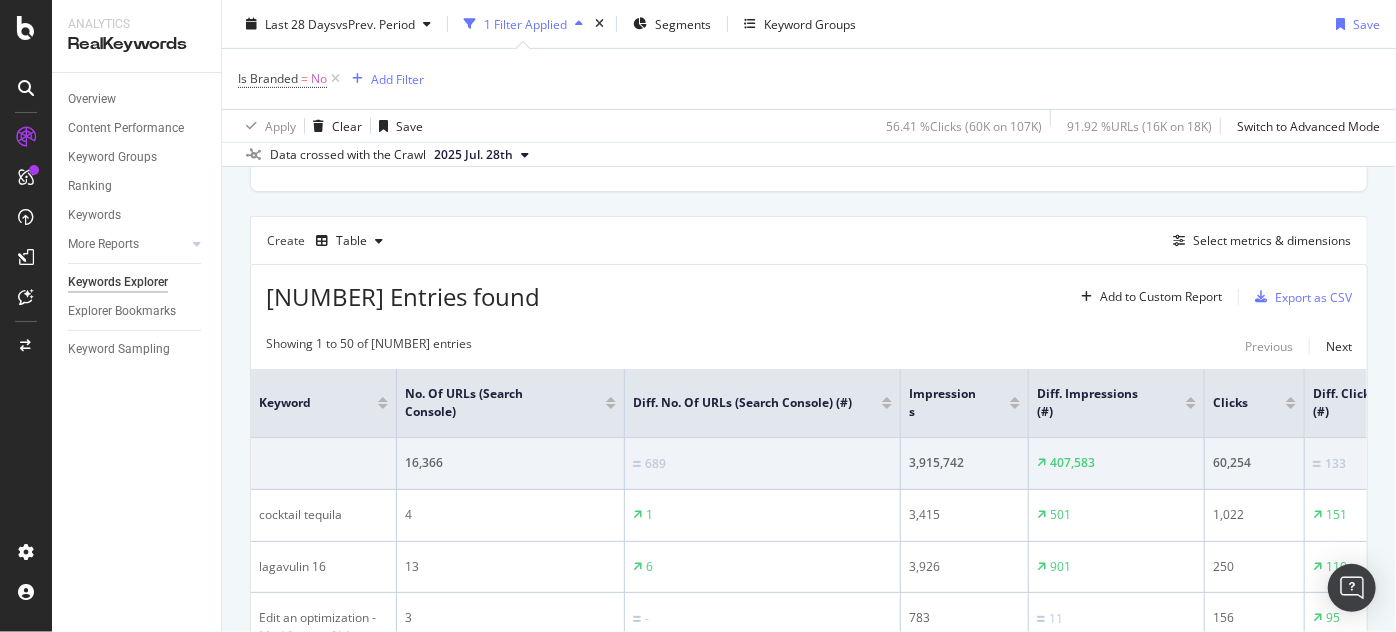 scroll, scrollTop: 614, scrollLeft: 0, axis: vertical 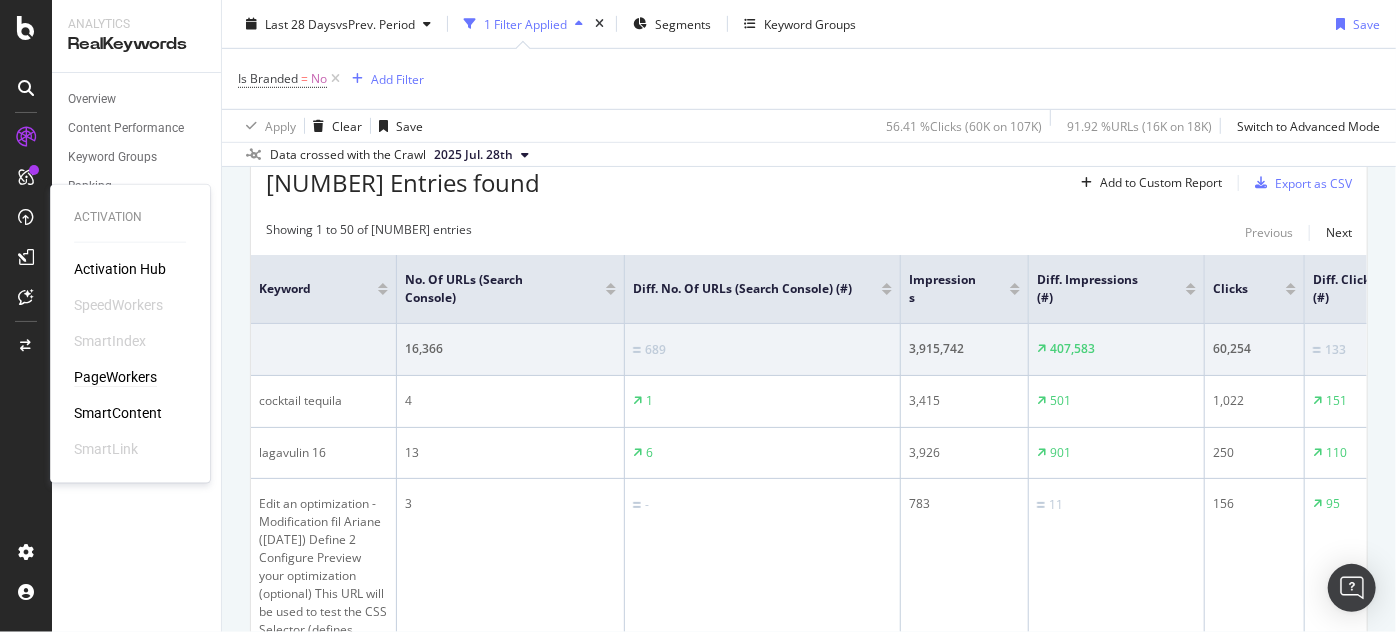 click on "PageWorkers" at bounding box center [115, 377] 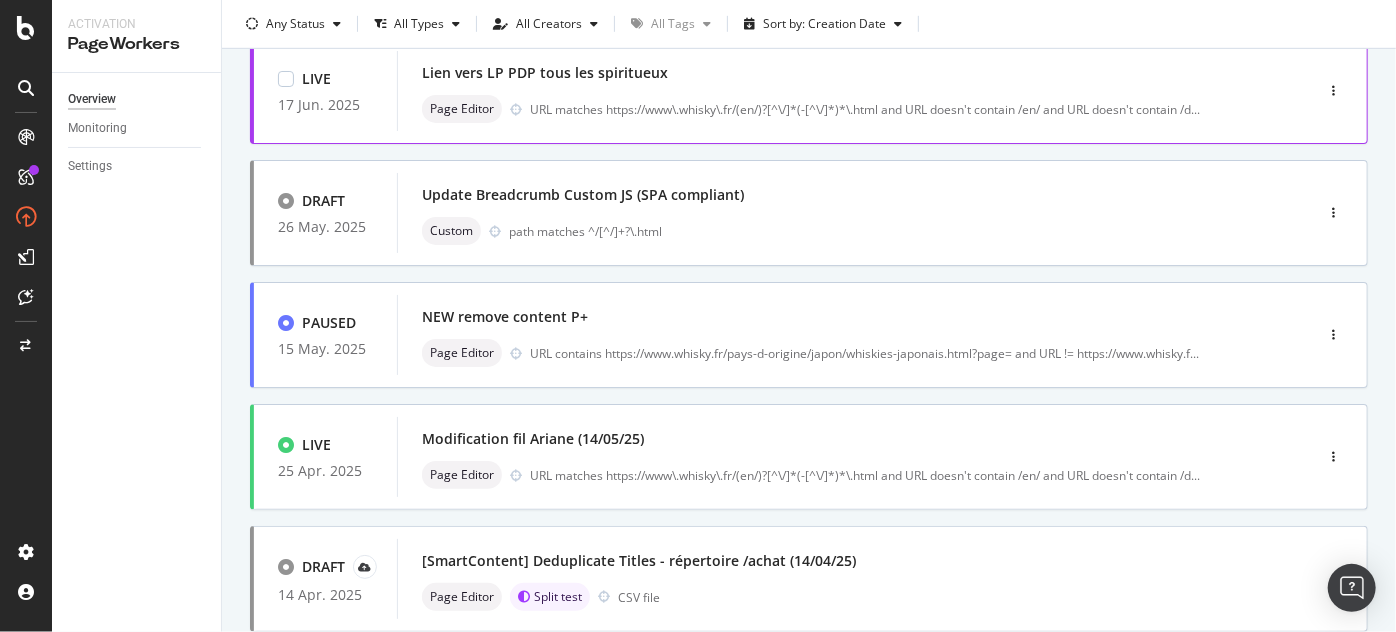 scroll, scrollTop: 636, scrollLeft: 0, axis: vertical 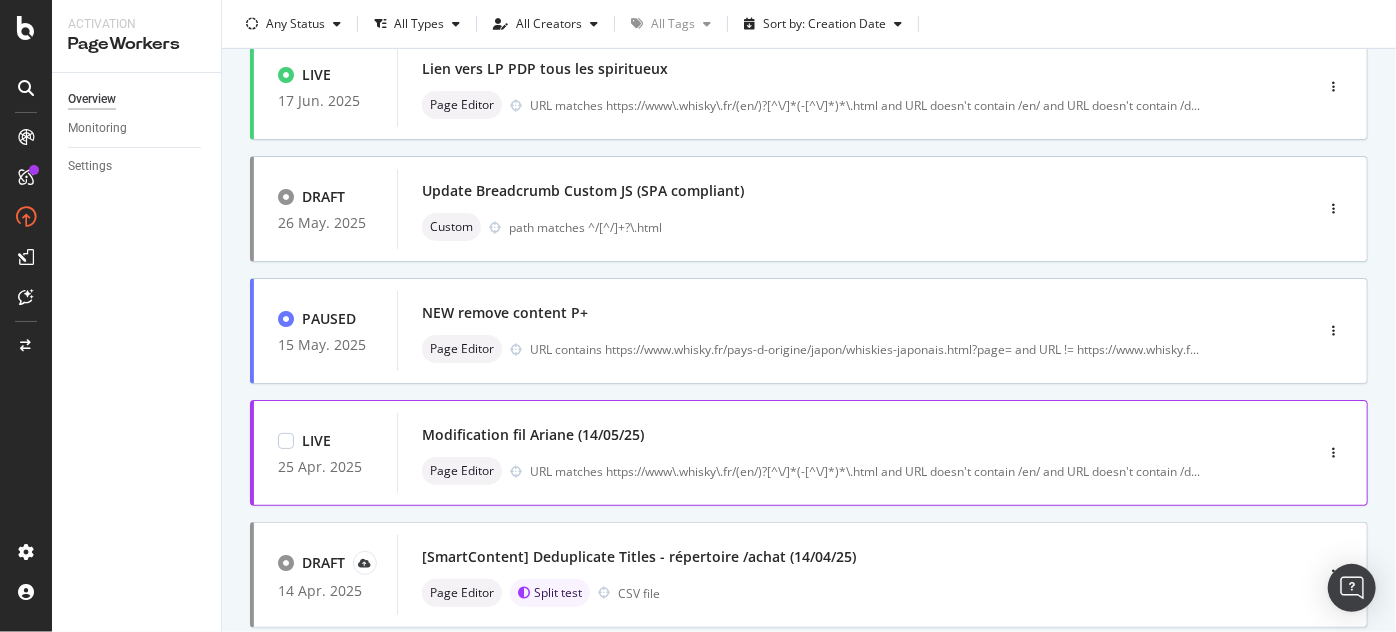 click on "Modification fil Ariane (14/05/25)" at bounding box center [533, 435] 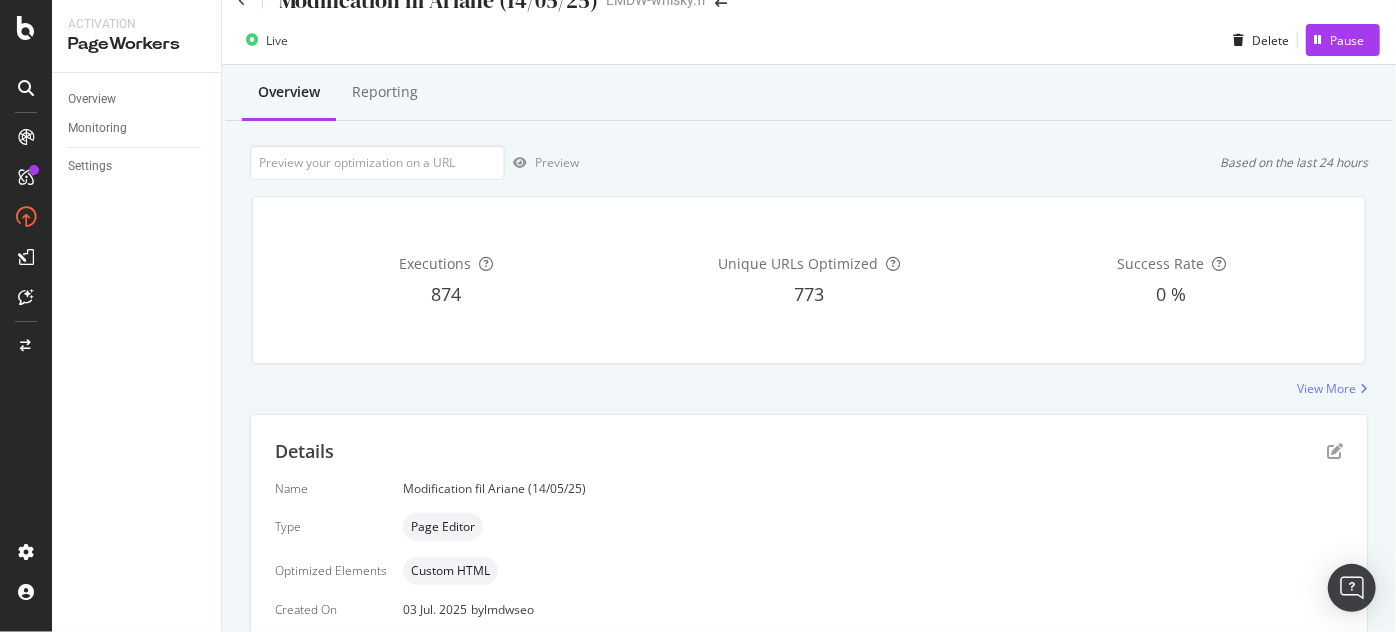 scroll, scrollTop: 0, scrollLeft: 0, axis: both 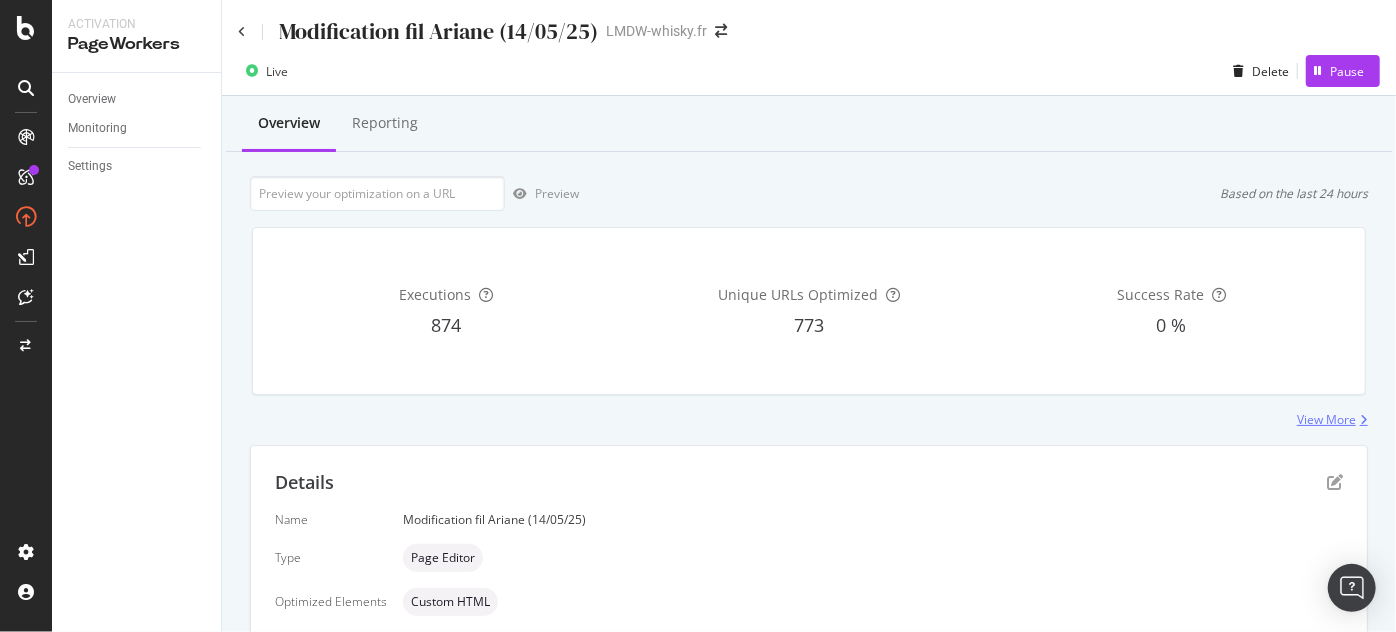click on "View More" at bounding box center (1326, 419) 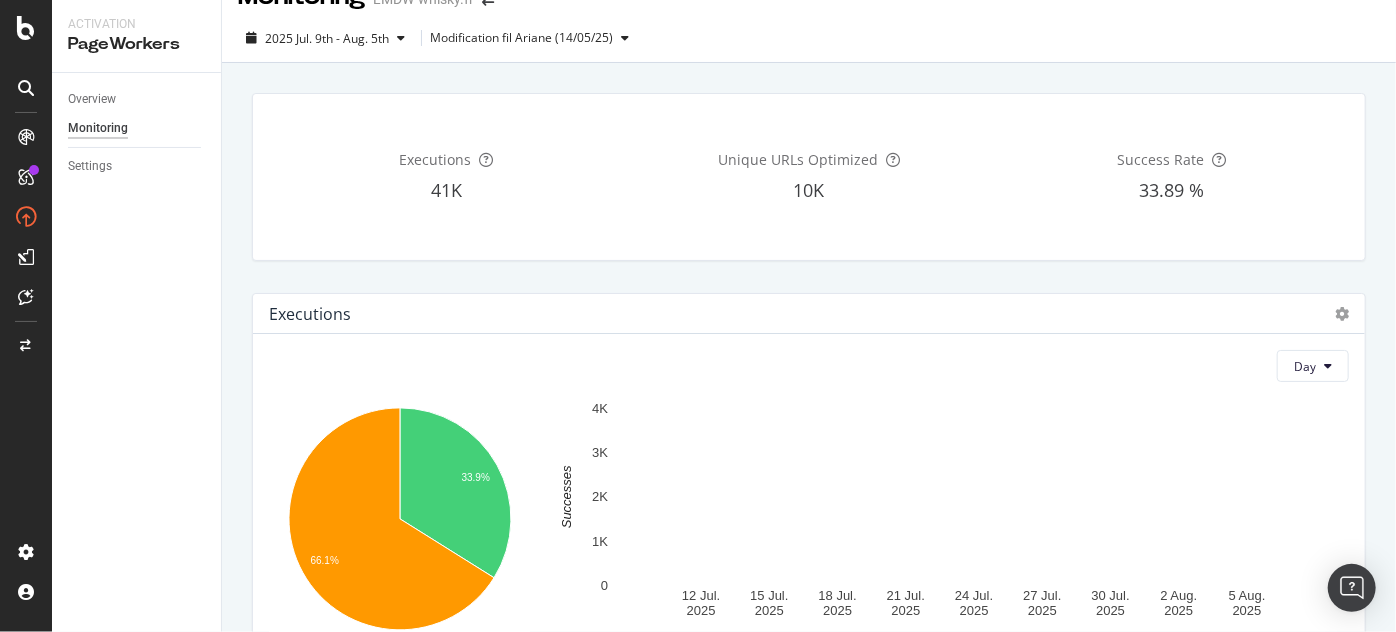 scroll, scrollTop: 0, scrollLeft: 0, axis: both 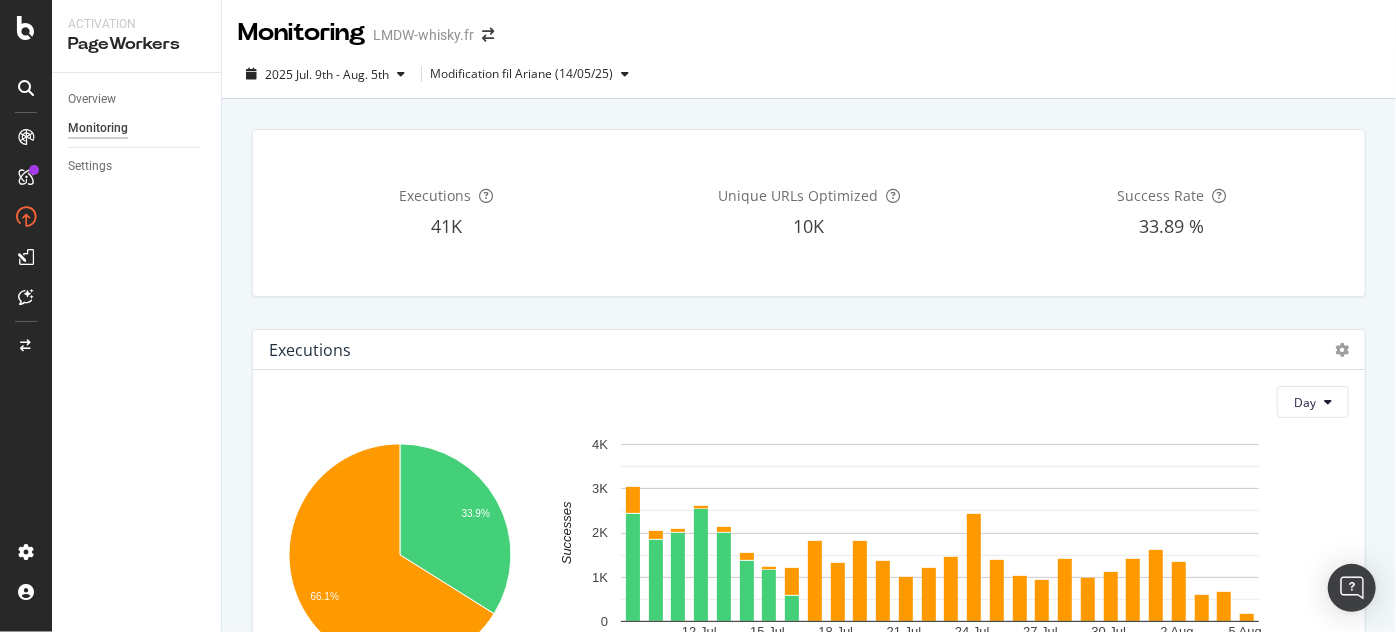 drag, startPoint x: 488, startPoint y: 161, endPoint x: 1042, endPoint y: 354, distance: 586.65576 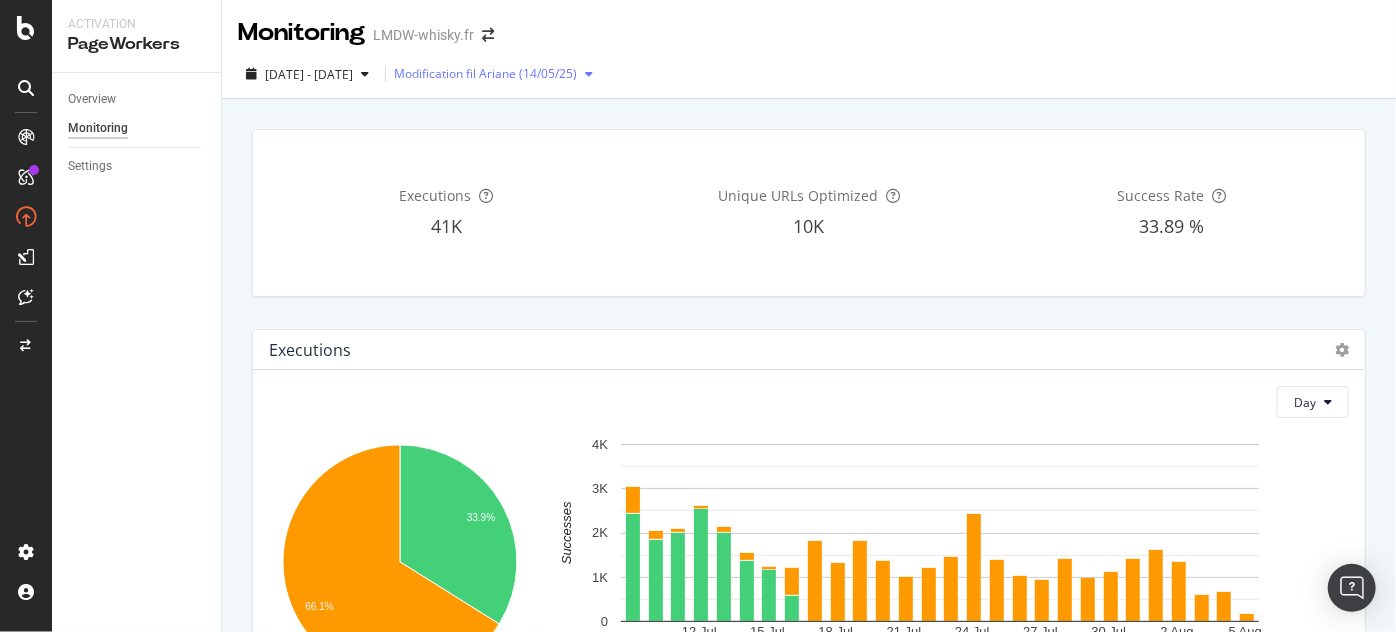 click on "Modification fil Ariane (14/05/25)" at bounding box center [485, 74] 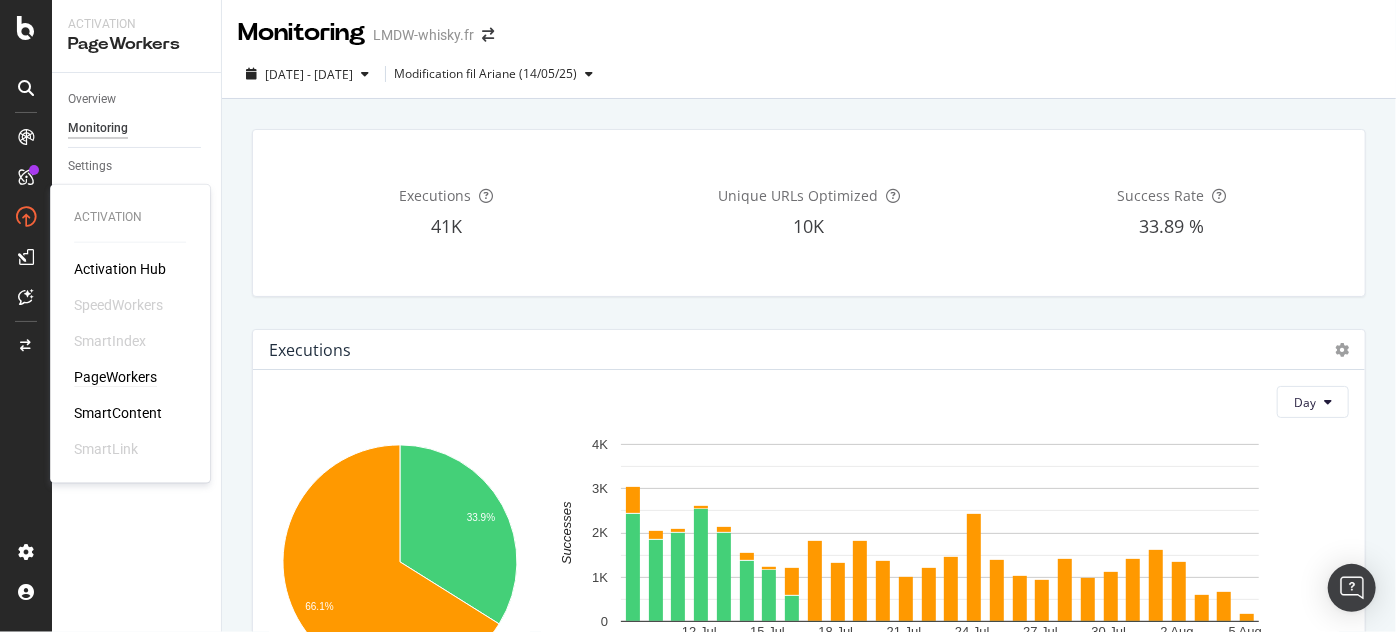 click on "PageWorkers" at bounding box center (115, 377) 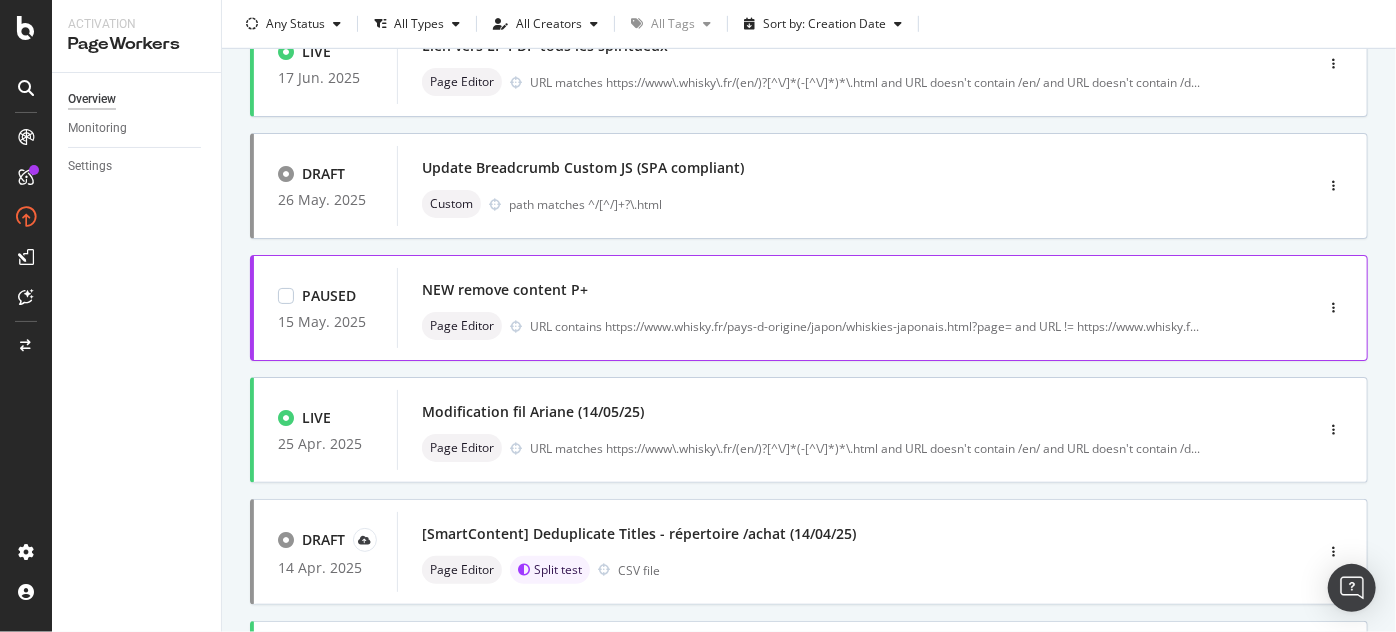 scroll, scrollTop: 727, scrollLeft: 0, axis: vertical 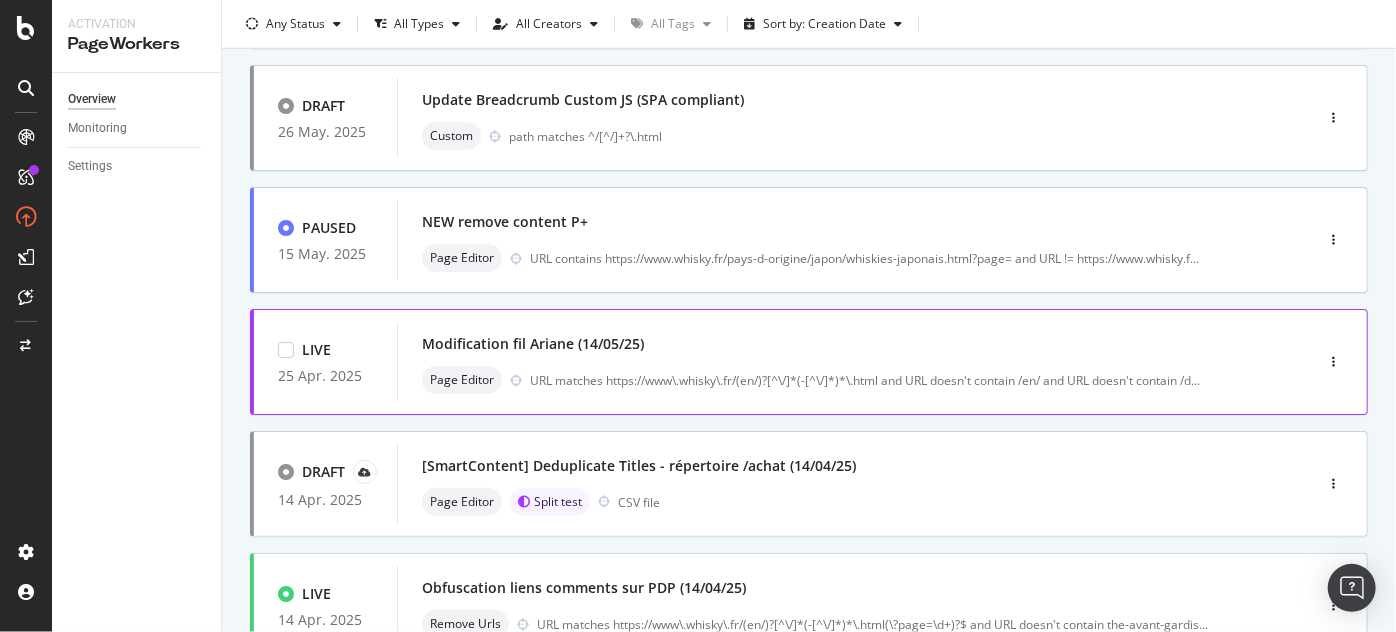 click on "Modification fil Ariane (14/05/25)" at bounding box center (825, 344) 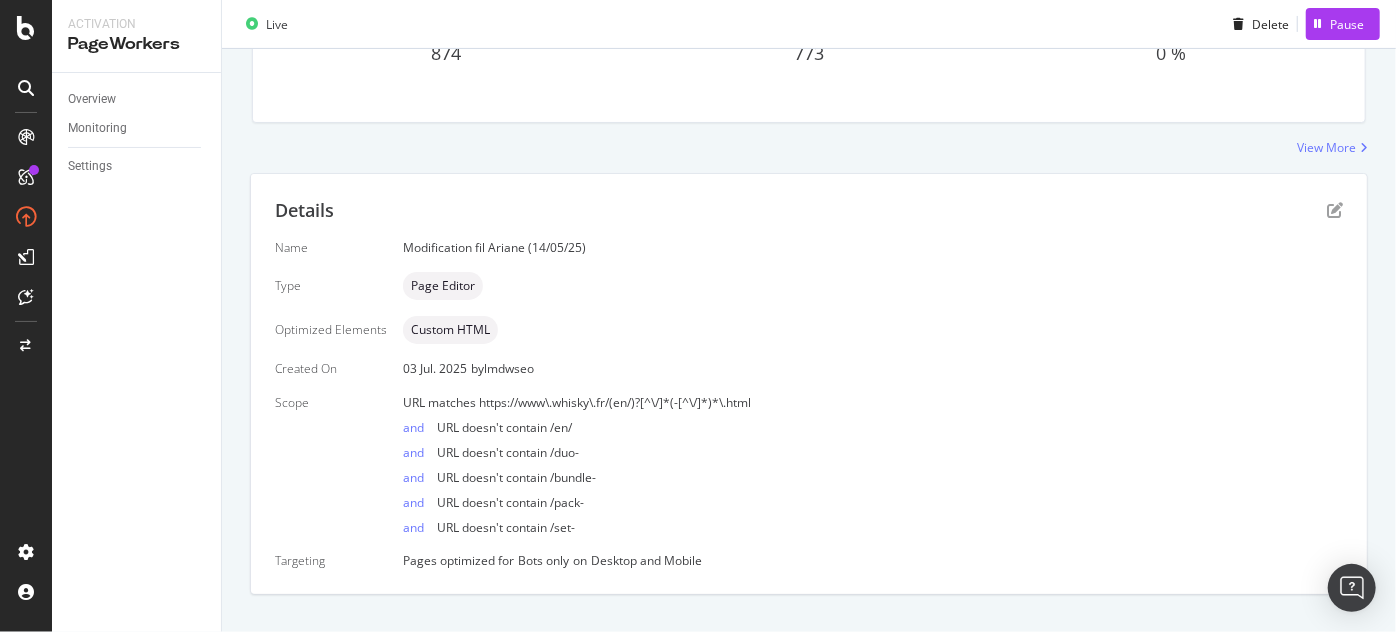 scroll, scrollTop: 272, scrollLeft: 0, axis: vertical 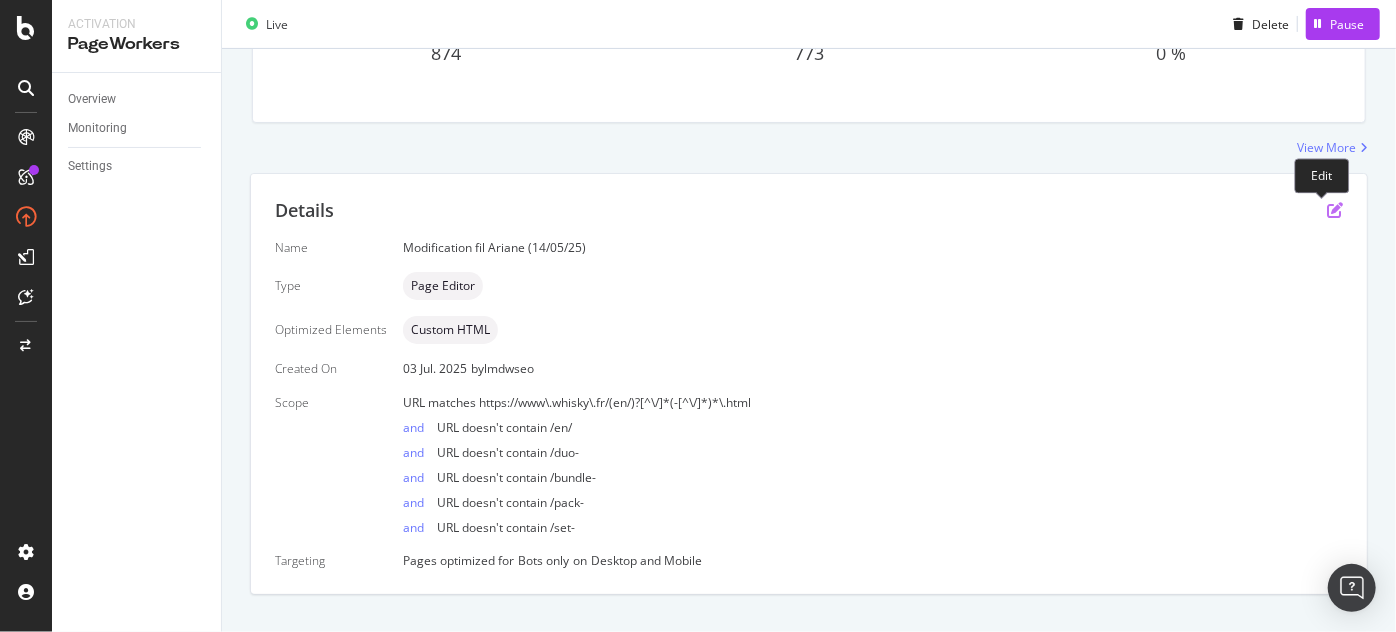 click at bounding box center [1335, 210] 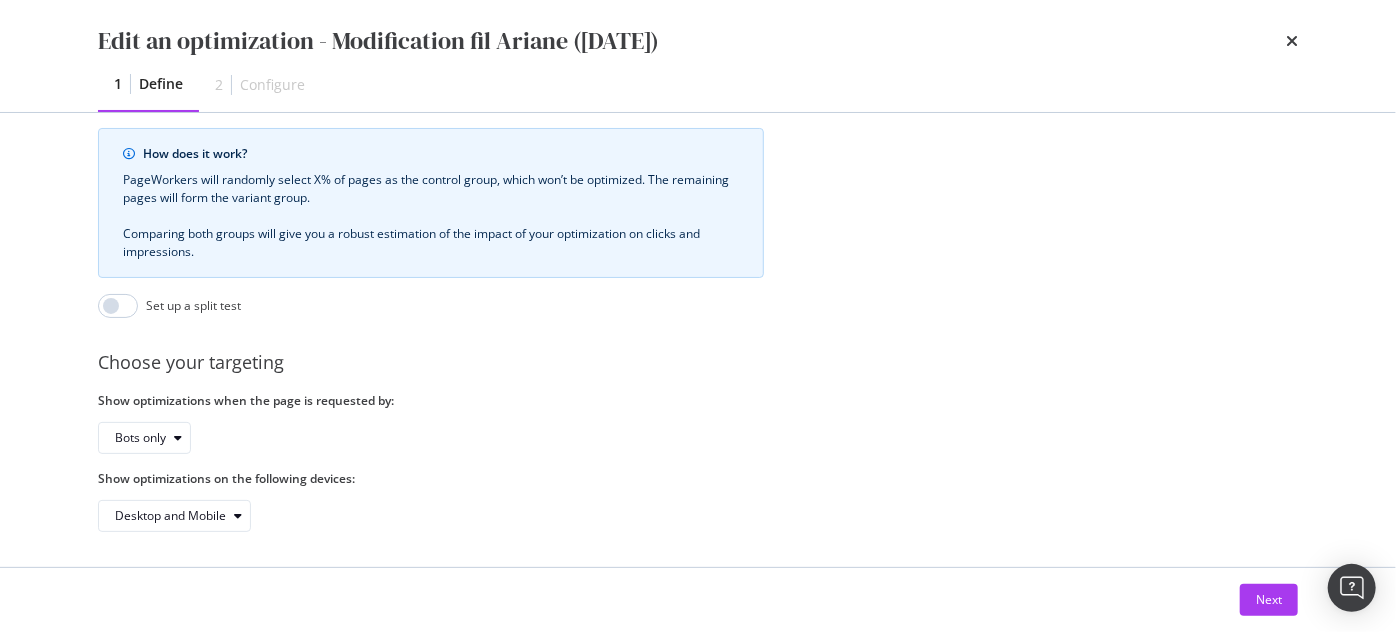 scroll, scrollTop: 1042, scrollLeft: 0, axis: vertical 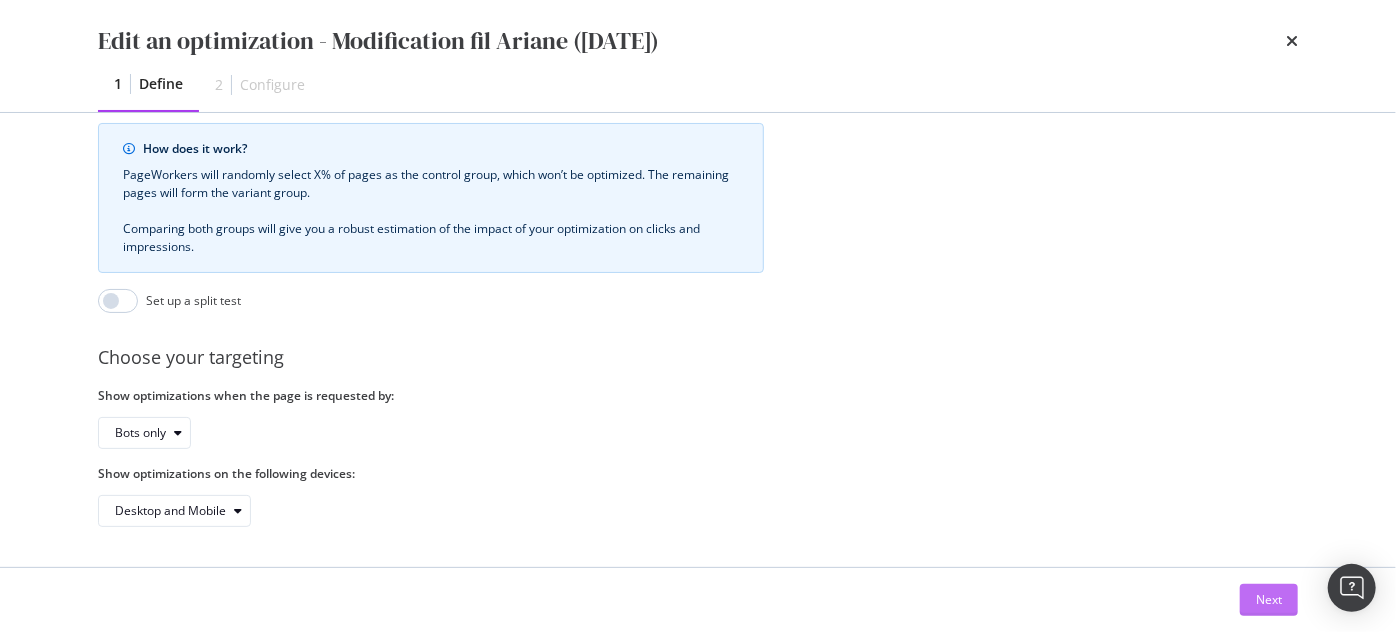 click on "Next" at bounding box center [1269, 600] 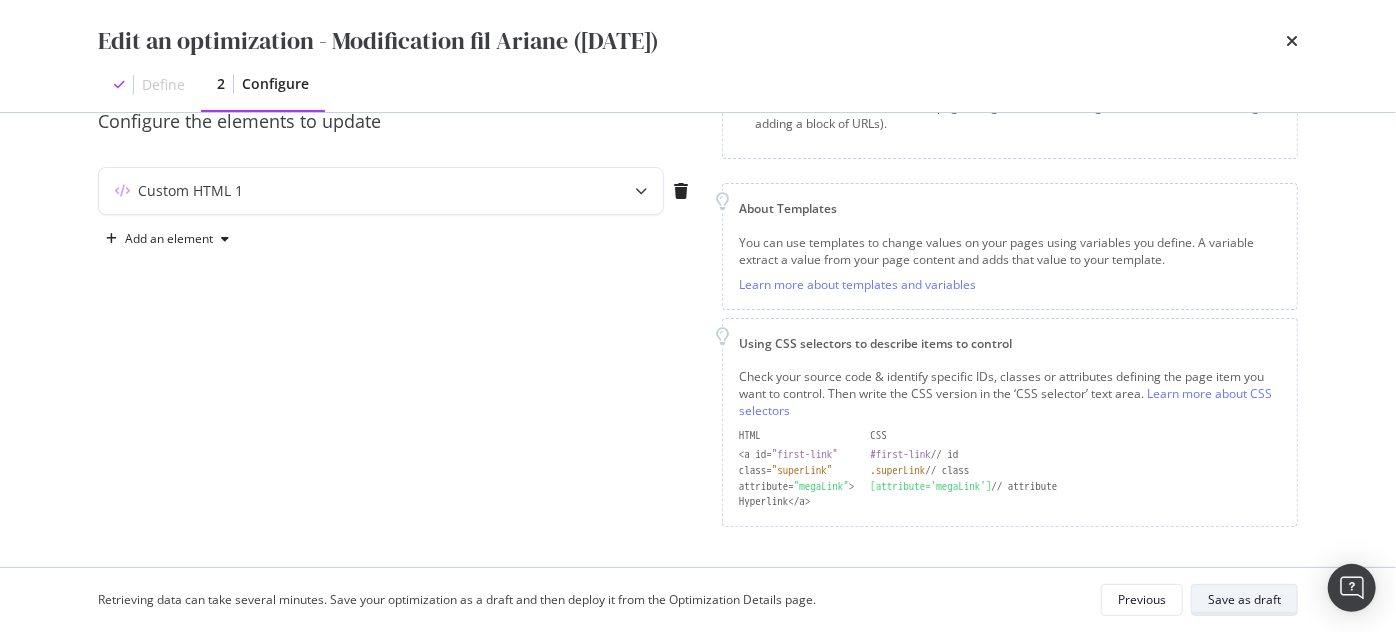 scroll, scrollTop: 192, scrollLeft: 0, axis: vertical 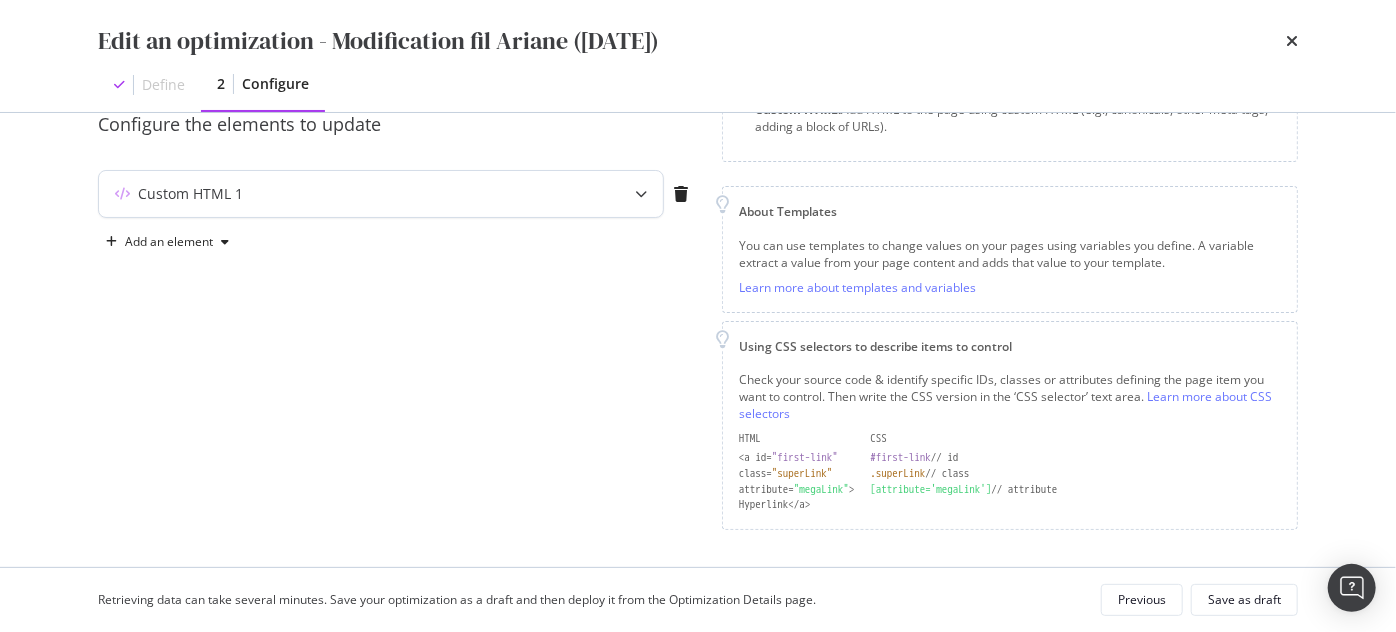 click on "Custom HTML 1" at bounding box center (381, 194) 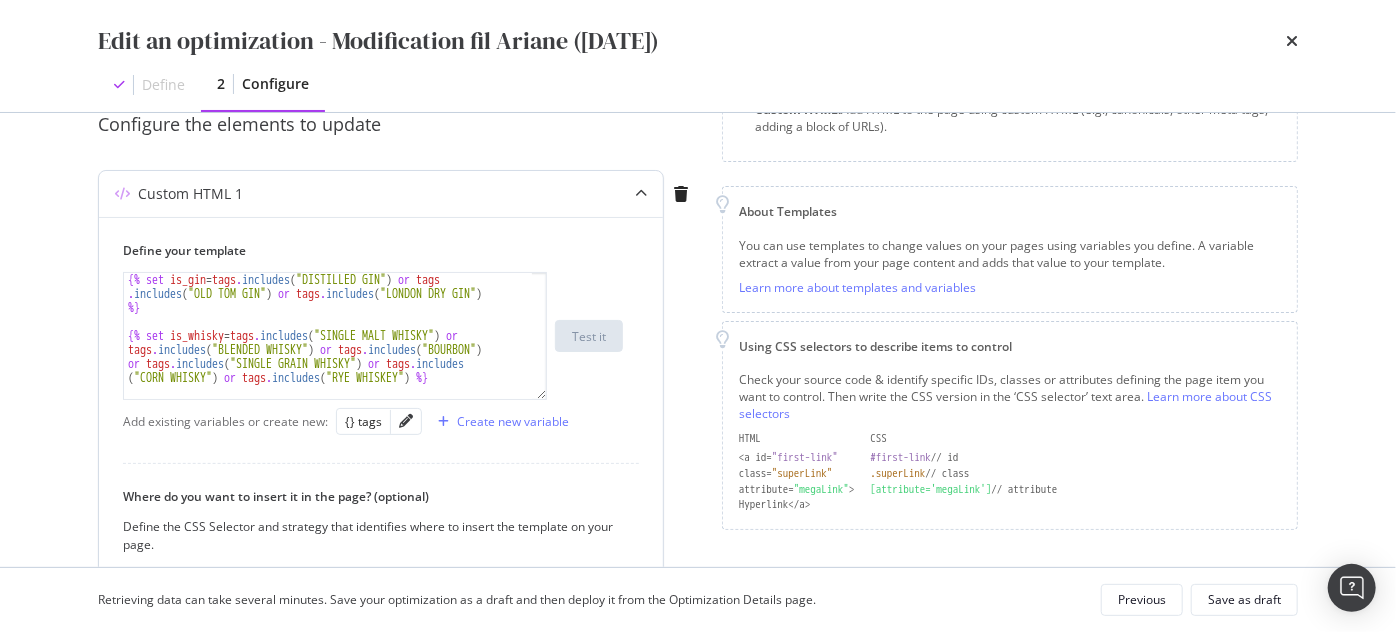 scroll, scrollTop: 54, scrollLeft: 0, axis: vertical 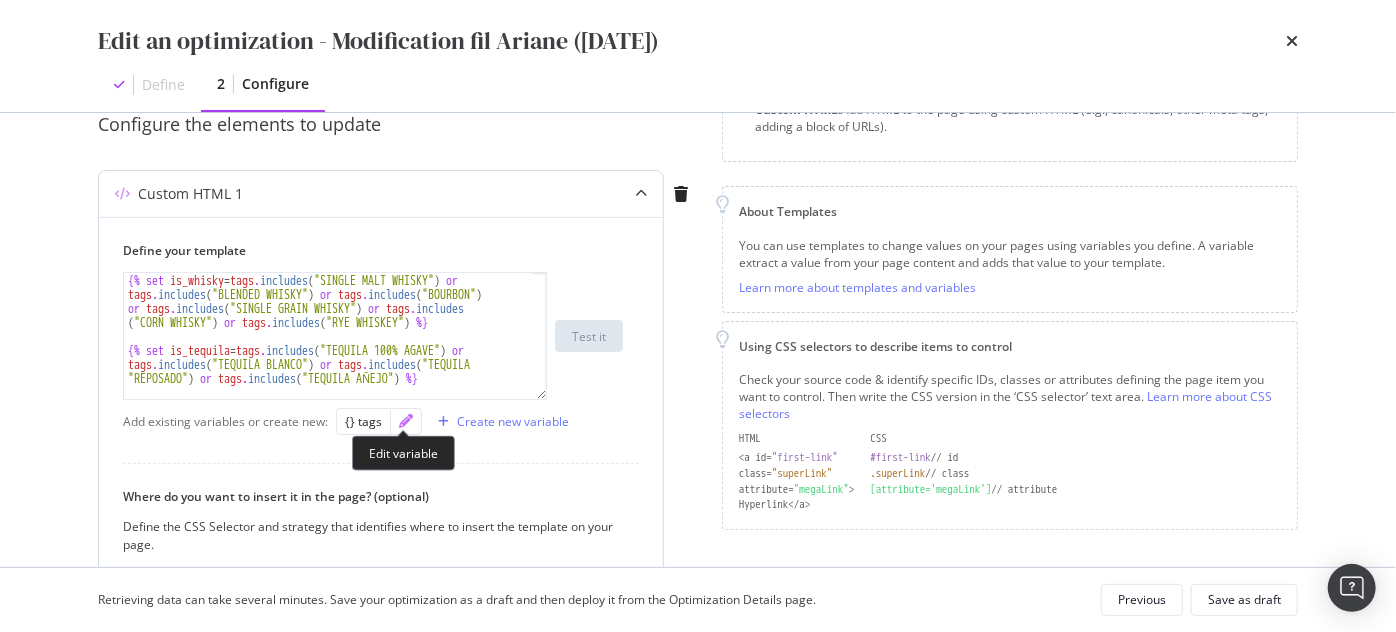 click at bounding box center [406, 421] 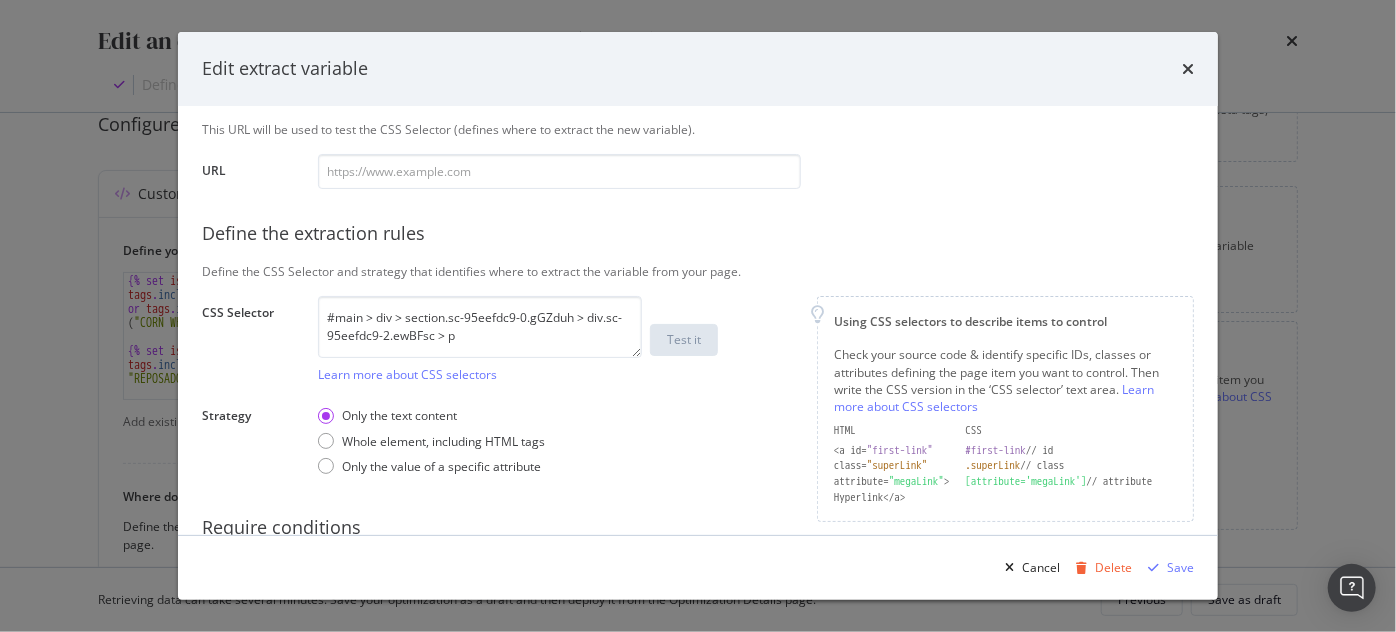 scroll, scrollTop: 272, scrollLeft: 0, axis: vertical 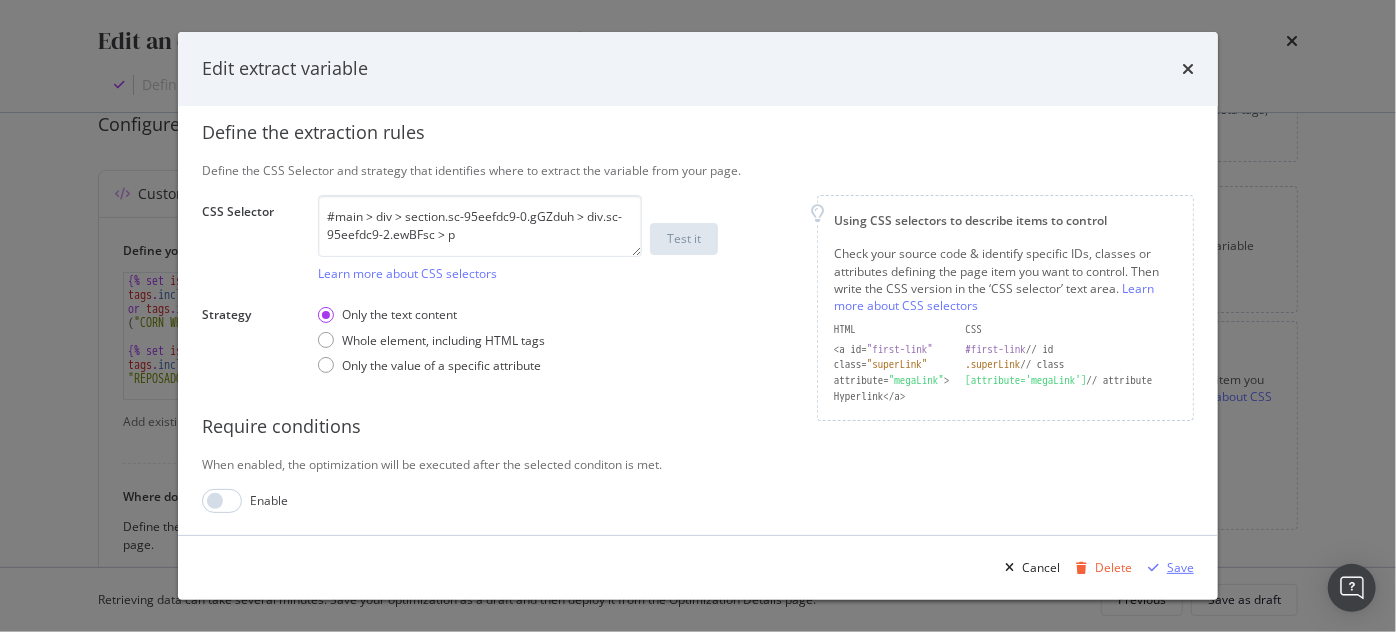 click on "Save" at bounding box center [1180, 567] 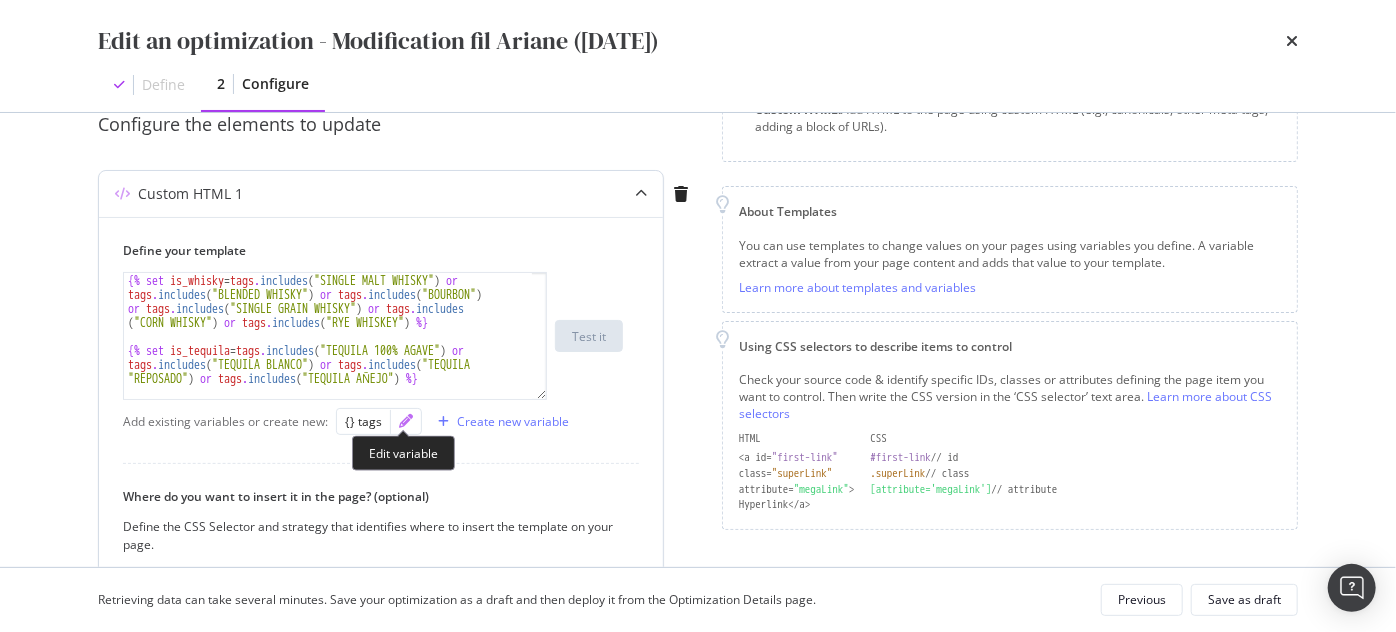 click at bounding box center [406, 421] 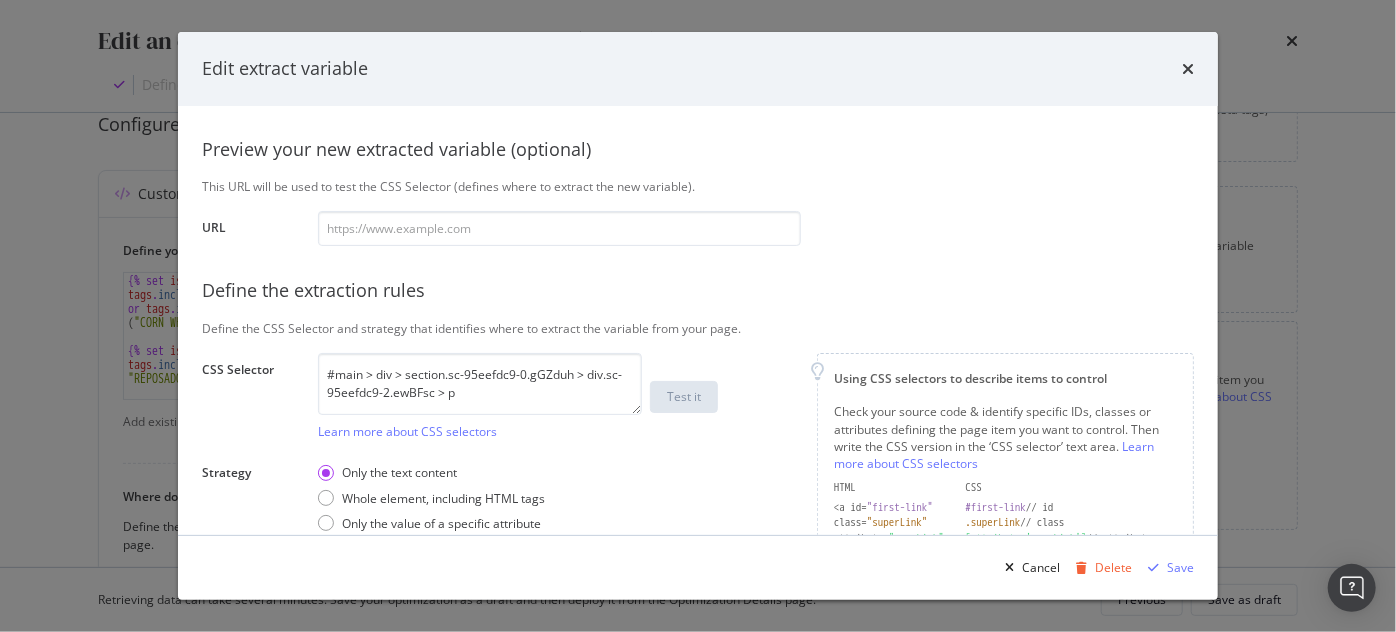 scroll, scrollTop: 272, scrollLeft: 0, axis: vertical 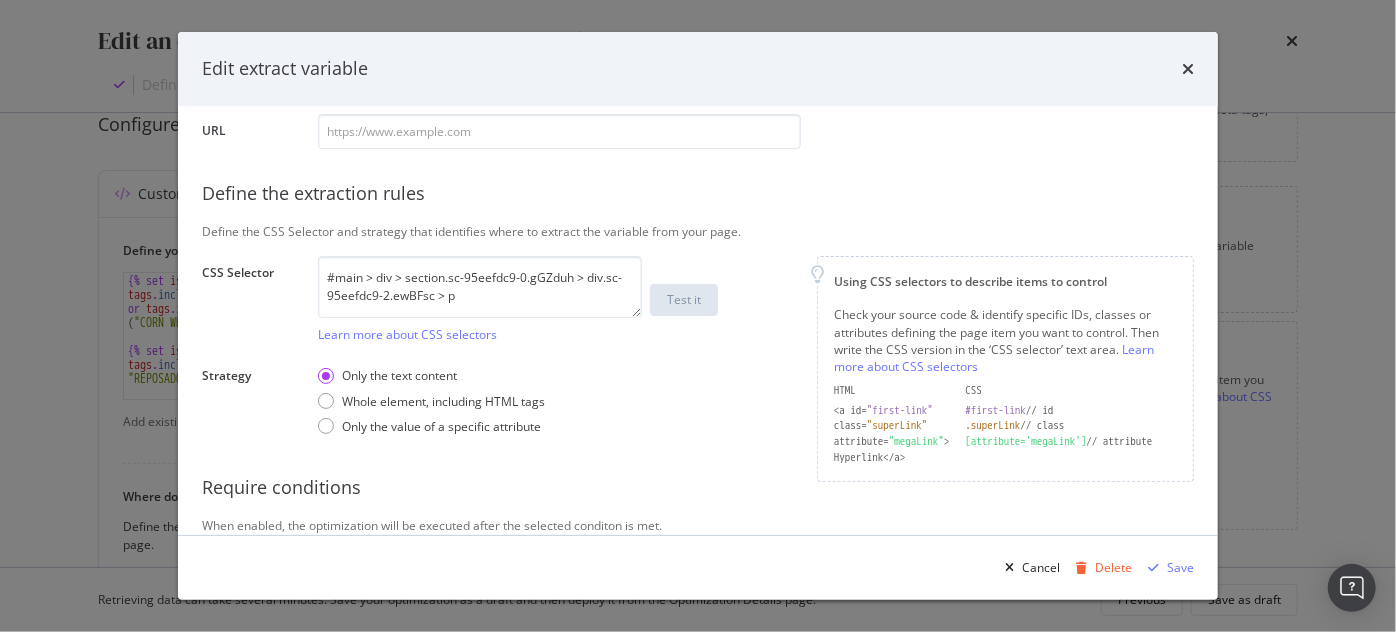click on "Edit extract variable" at bounding box center [698, 69] 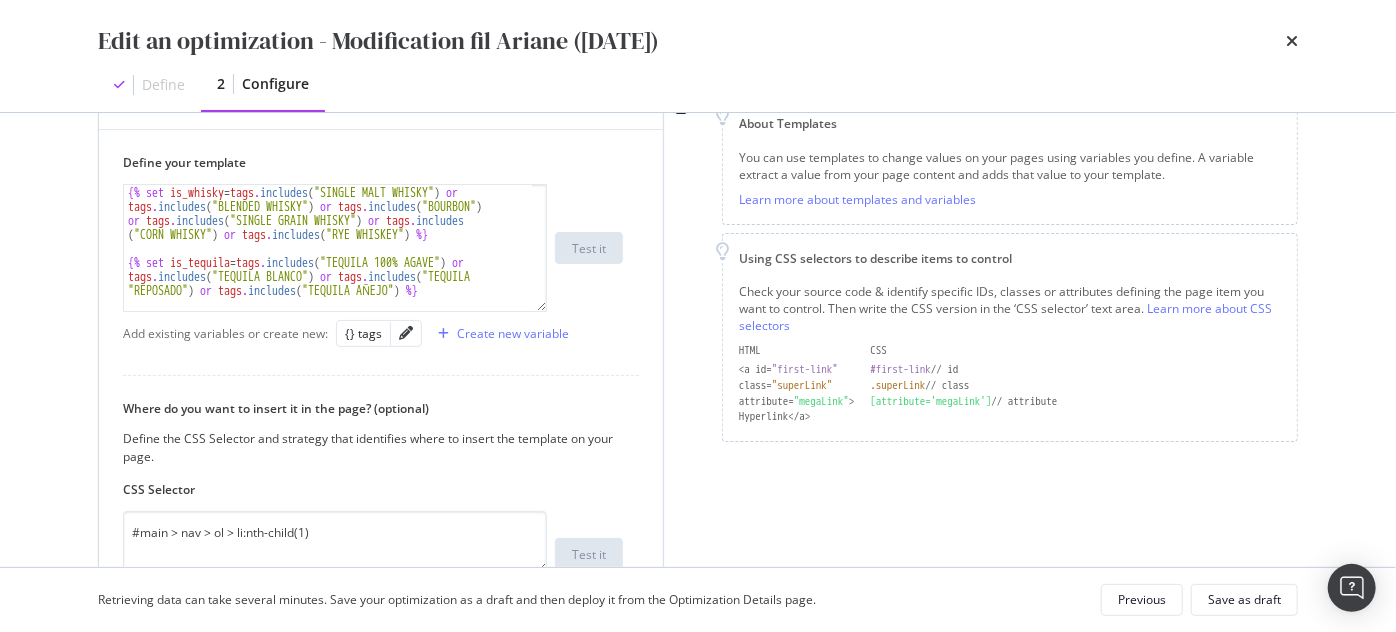 scroll, scrollTop: 491, scrollLeft: 0, axis: vertical 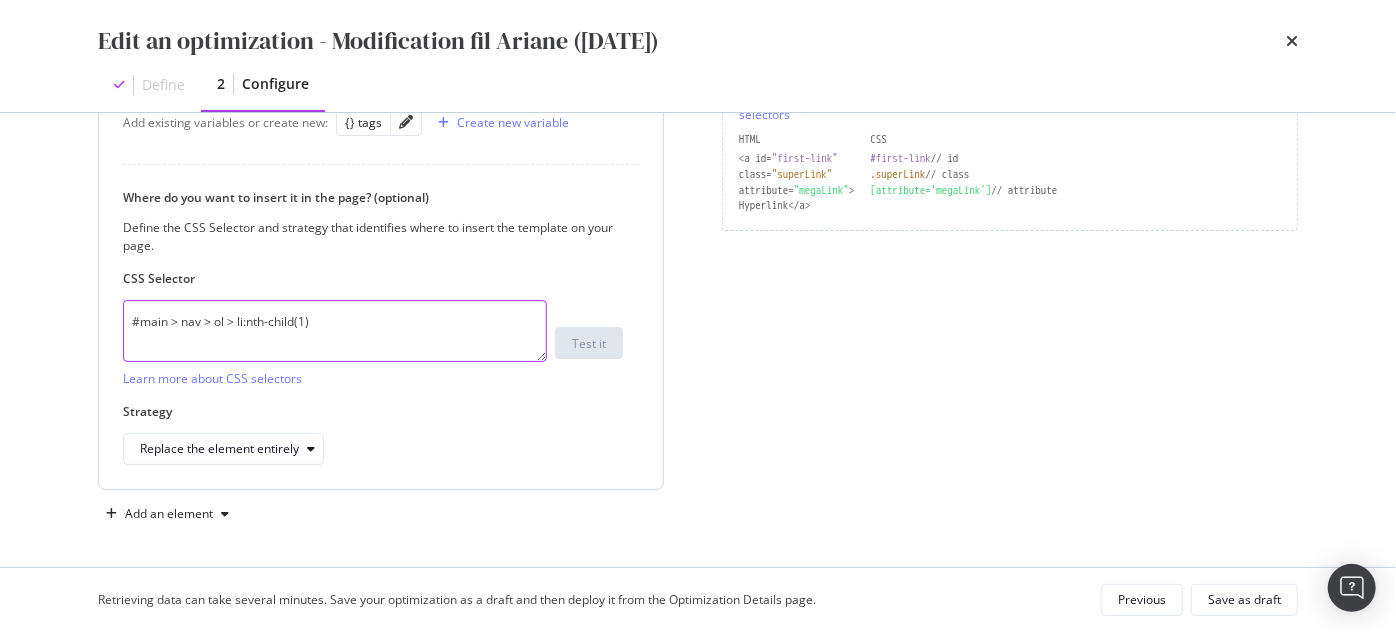 click on "#main > nav > ol > li:nth-child(1)" at bounding box center [335, 331] 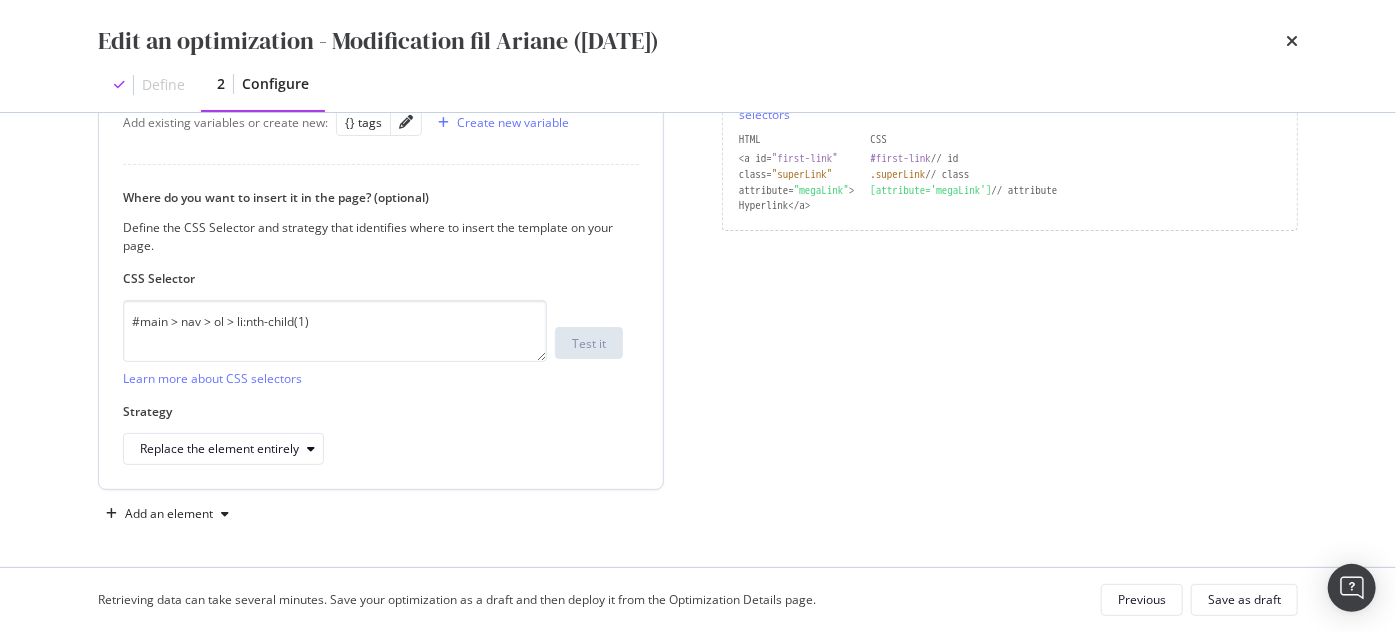 click on "CSS Selector" at bounding box center (373, 278) 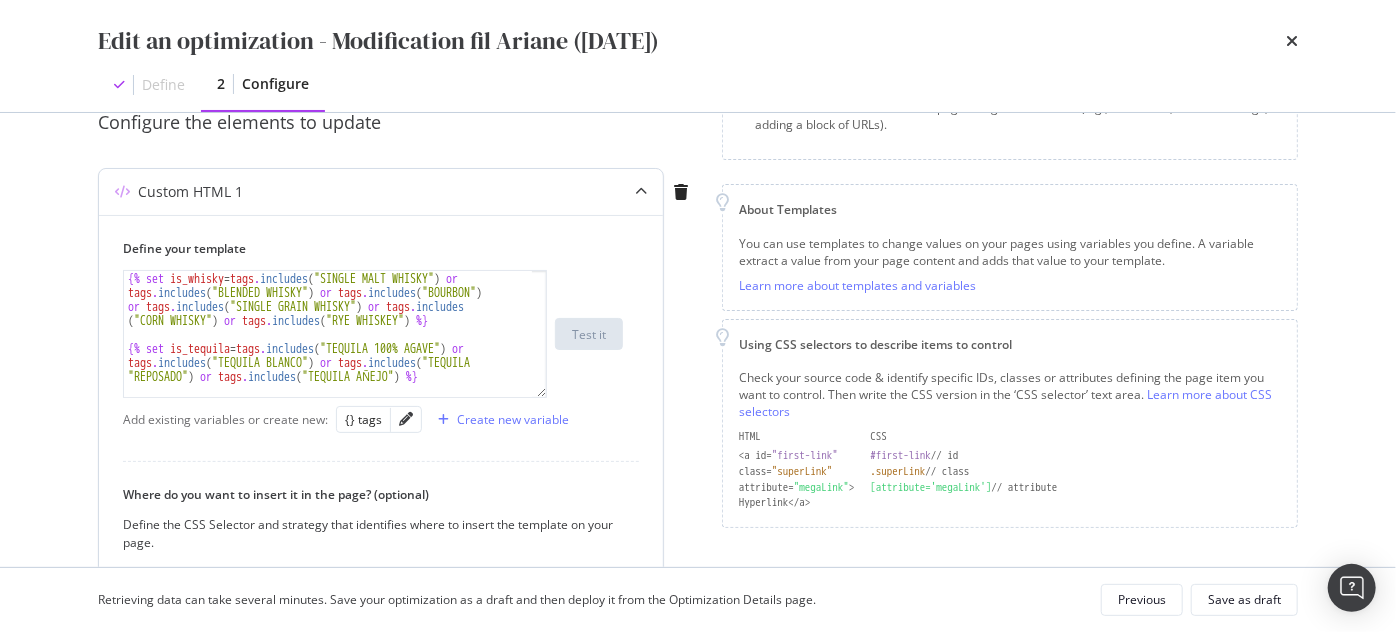 scroll, scrollTop: 218, scrollLeft: 0, axis: vertical 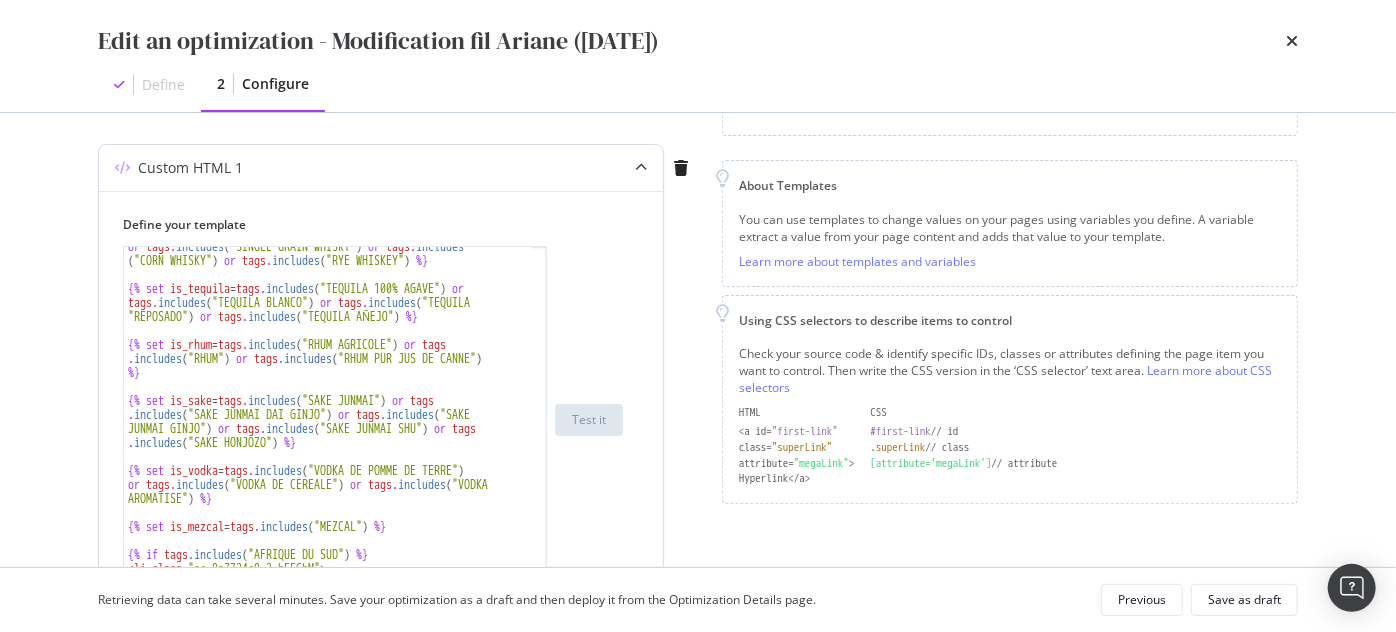 drag, startPoint x: 545, startPoint y: 370, endPoint x: 429, endPoint y: 421, distance: 126.71622 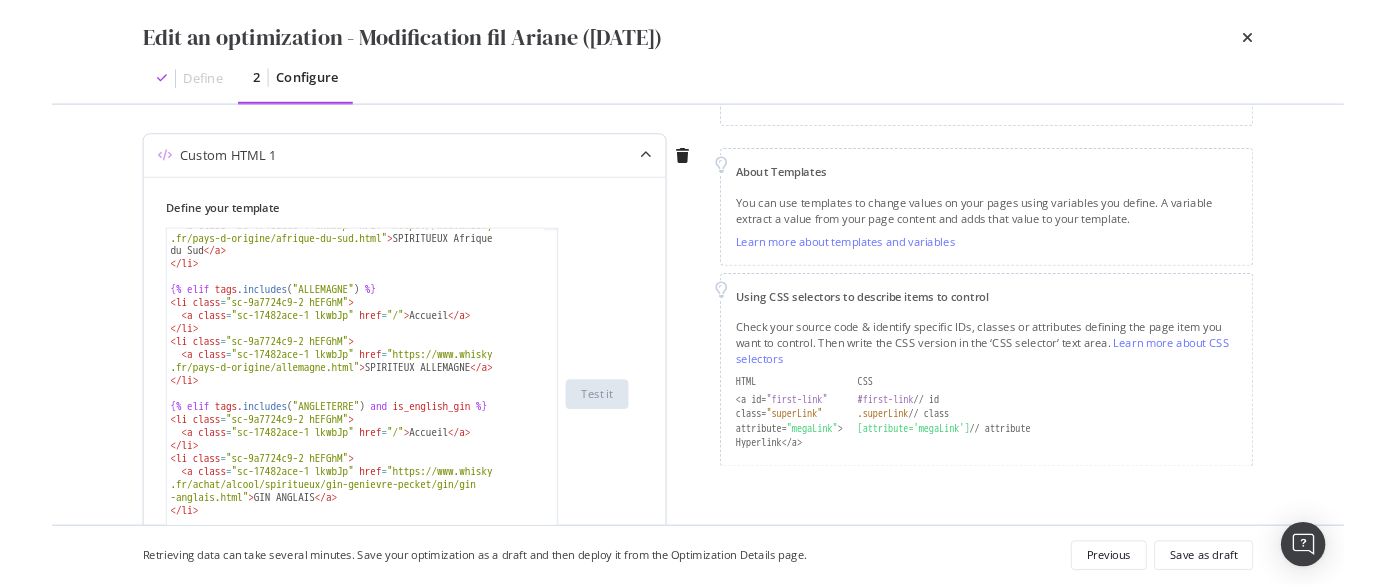 scroll, scrollTop: 527, scrollLeft: 0, axis: vertical 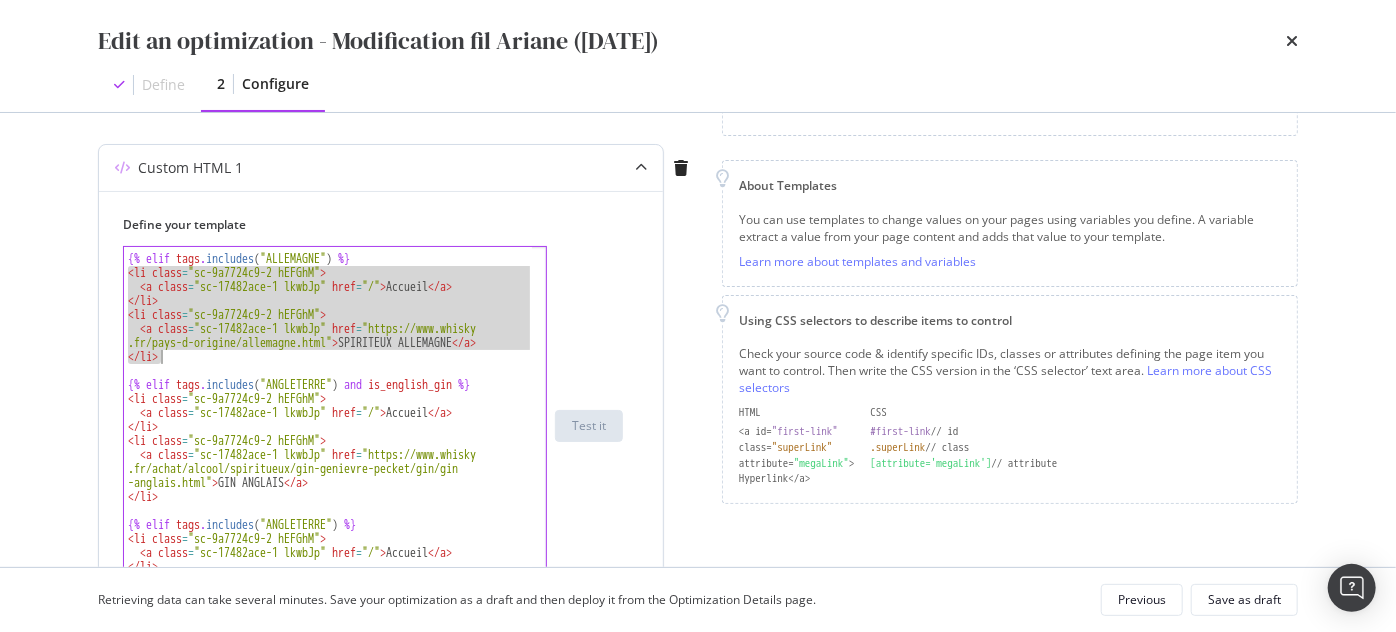drag, startPoint x: 128, startPoint y: 268, endPoint x: 283, endPoint y: 357, distance: 178.73444 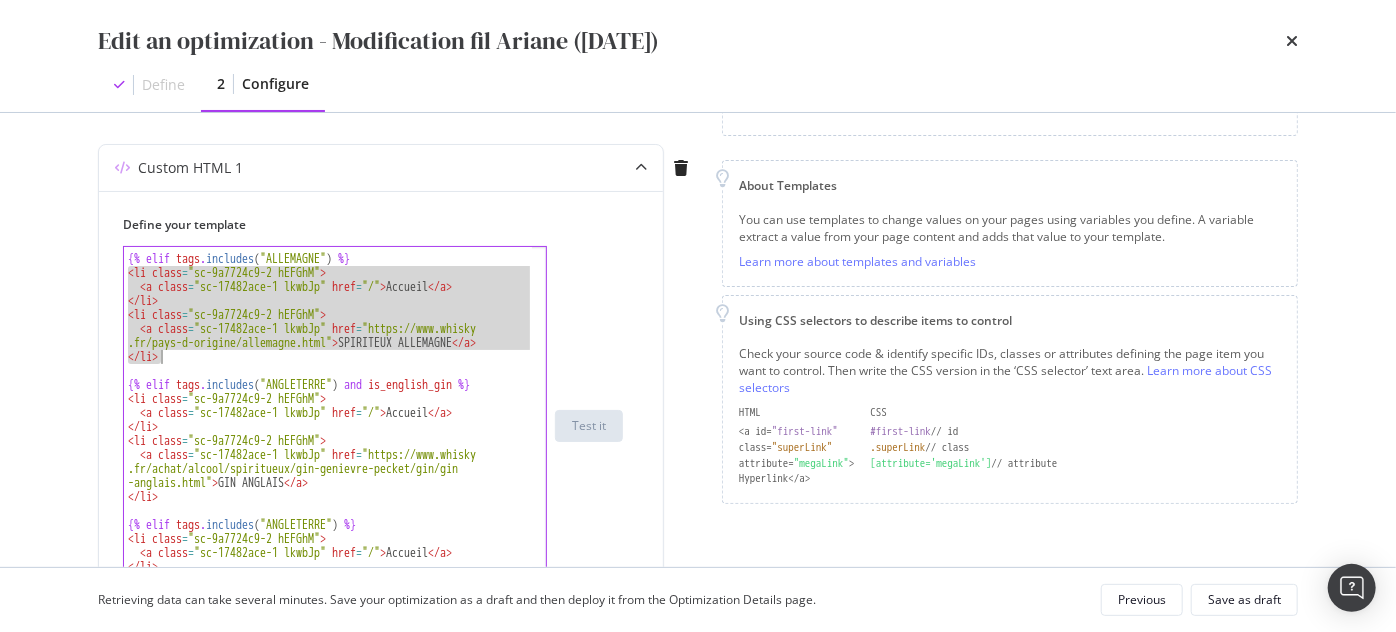 click on "Edit an optimization - Modification fil Ariane ([DATE]) Define 2 Configure" at bounding box center [698, 56] 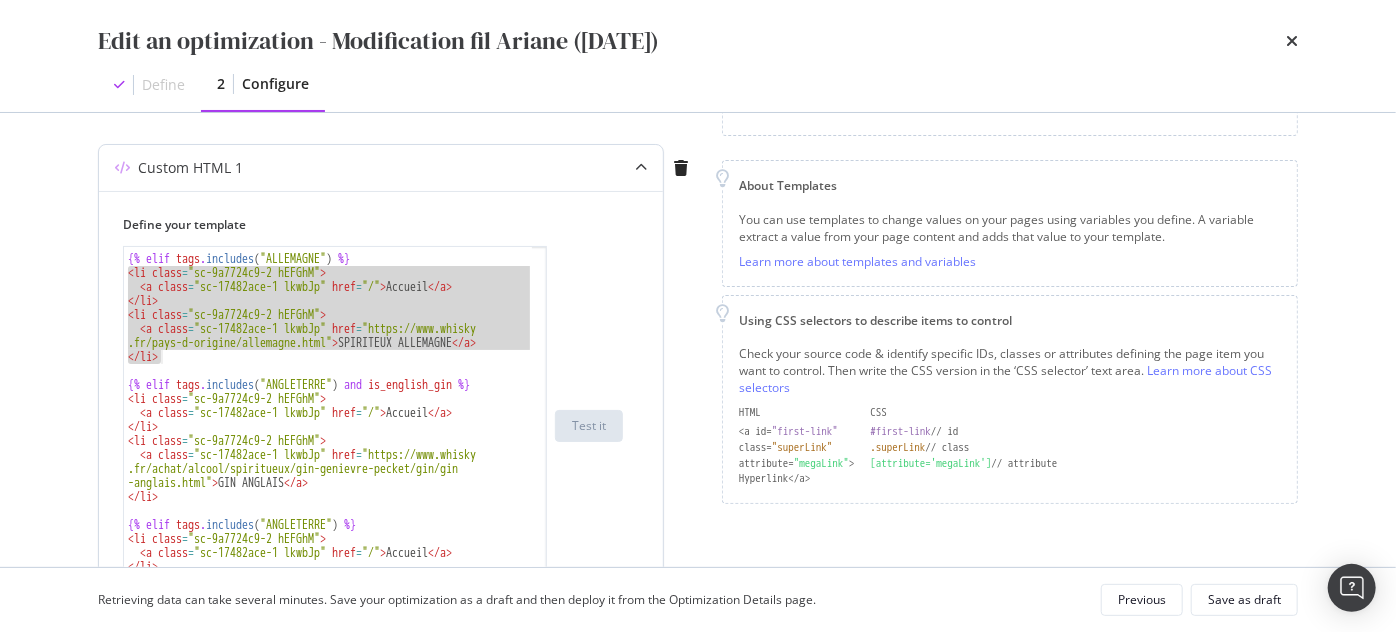 click on "{%   elif   tags . includes ( "ALLEMAGNE" )   %} <li>    <a>Accueil</a>  </li> <li>    <a href = "/pays-d-origine/allemagne.html" >SPIRITEUX ALLEMAGNE</a>  </li> {%   elif   tags . includes ( "ANGLETERRE" )   and   is_english_gin   %} <li>    <a>Accueil</a>  </li> <li>    <a href = "/achat/alcool/spiritueux/gin-genievre-pecket/gin/gin -anglais.html" >GIN ANGLAIS</a>  </li> {%   elif   tags . includes ( "ANGLETERRE" )   %} <li>    <a>Accueil</a>  </li> <li>    <a href = "/" >Accueil</a>  </li> <li>    <a href = "https://www.whisky .fr/achat/alcool/spiritueux/gin-genievre-pecket/gin/gin -anglais.html" >GIN ANGLAIS</a>  </li> {%   elif   tags . includes ( "ANGLETERRE" )   %} <li>    <a>Accueil</a>  </li> <li>    <a href = "https://www.whisky" at bounding box center (328, 425) 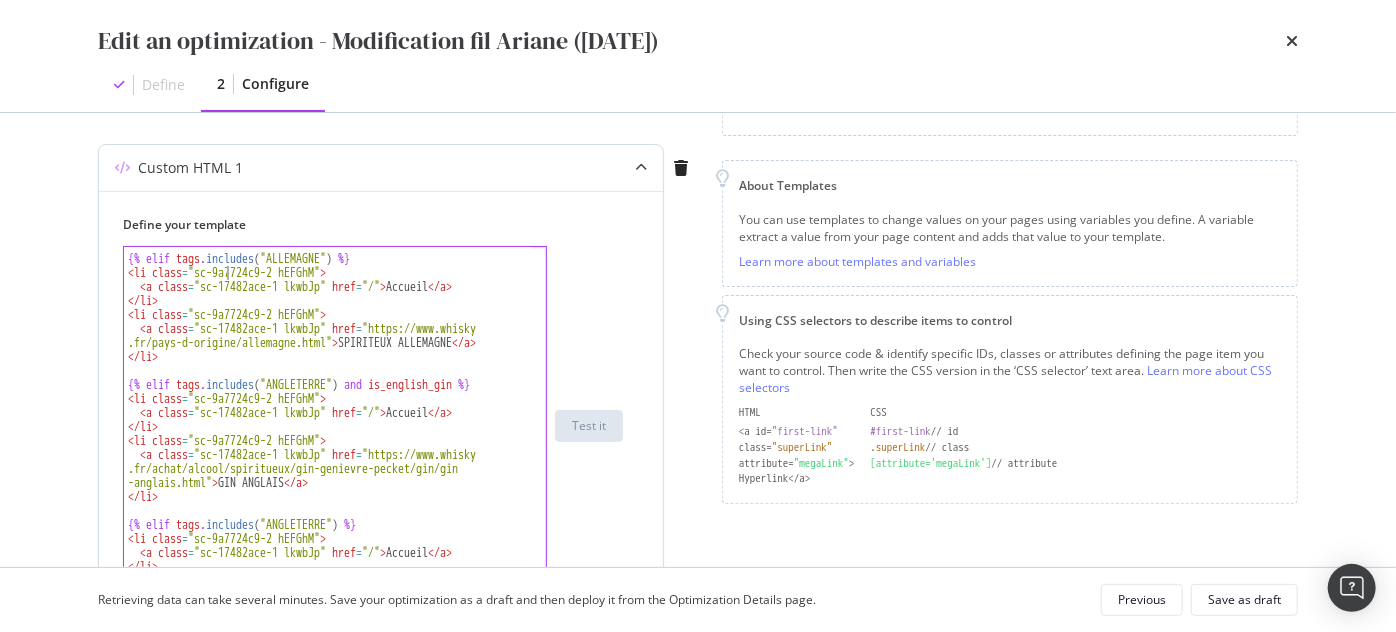 click on "{%   elif   tags . includes ( "ALLEMAGNE" )   %} <li>    <a>Accueil</a>  </li> <li>    <a href = "/pays-d-origine/allemagne.html" >SPIRITEUX ALLEMAGNE</a>  </li> {%   elif   tags . includes ( "ANGLETERRE" )   and   is_english_gin   %} <li>    <a>Accueil</a>  </li> <li>    <a href = "/achat/alcool/spiritueux/gin-genievre-pecket/gin/gin -anglais.html" >GIN ANGLAIS</a>  </li> {%   elif   tags . includes ( "ANGLETERRE" )   %} <li>    <a>Accueil</a>  </li> <li>    <a href = "/" >Accueil</a>  </li> <li>    <a href = "https://www.whisky .fr/achat/alcool/spiritueux/gin-genievre-pecket/gin/gin -anglais.html" >GIN ANGLAIS</a>  </li> {%   elif   tags . includes ( "ANGLETERRE" )   %} <li>    <a>Accueil</a>  </li> <li>    <a href = "https://www.whisky" at bounding box center (329, 438) 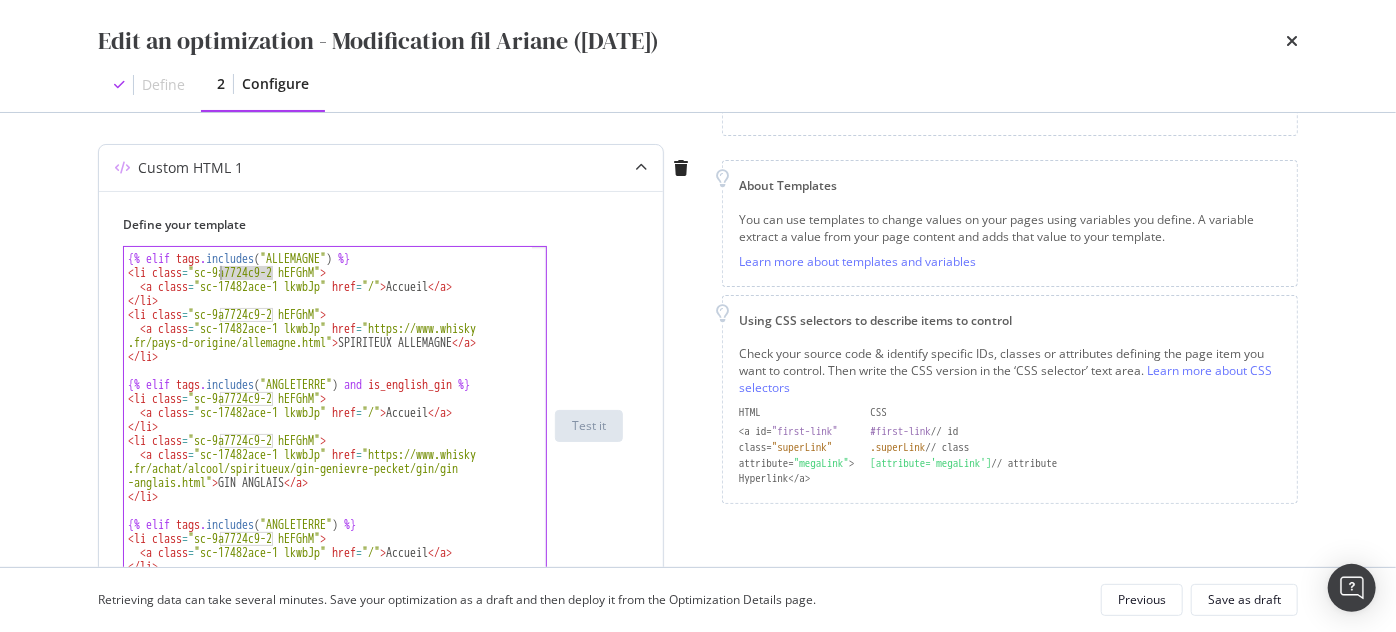 click on "{%   elif   tags . includes ( "ALLEMAGNE" )   %} <li>    <a>Accueil</a>  </li> <li>    <a href = "/pays-d-origine/allemagne.html" >SPIRITEUX ALLEMAGNE</a>  </li> {%   elif   tags . includes ( "ANGLETERRE" )   and   is_english_gin   %} <li>    <a>Accueil</a>  </li> <li>    <a href = "/achat/alcool/spiritueux/gin-genievre-pecket/gin/gin -anglais.html" >GIN ANGLAIS</a>  </li> {%   elif   tags . includes ( "ANGLETERRE" )   %} <li>    <a>Accueil</a>  </li> <li>    <a href = "/" >Accueil</a>  </li> <li>    <a href = "https://www.whisky .fr/achat/alcool/spiritueux/gin-genievre-pecket/gin/gin -anglais.html" >GIN ANGLAIS</a>  </li> {%   elif   tags . includes ( "ANGLETERRE" )   %} <li>    <a>Accueil</a>  </li> <li>    <a href = "https://www.whisky" at bounding box center (328, 425) 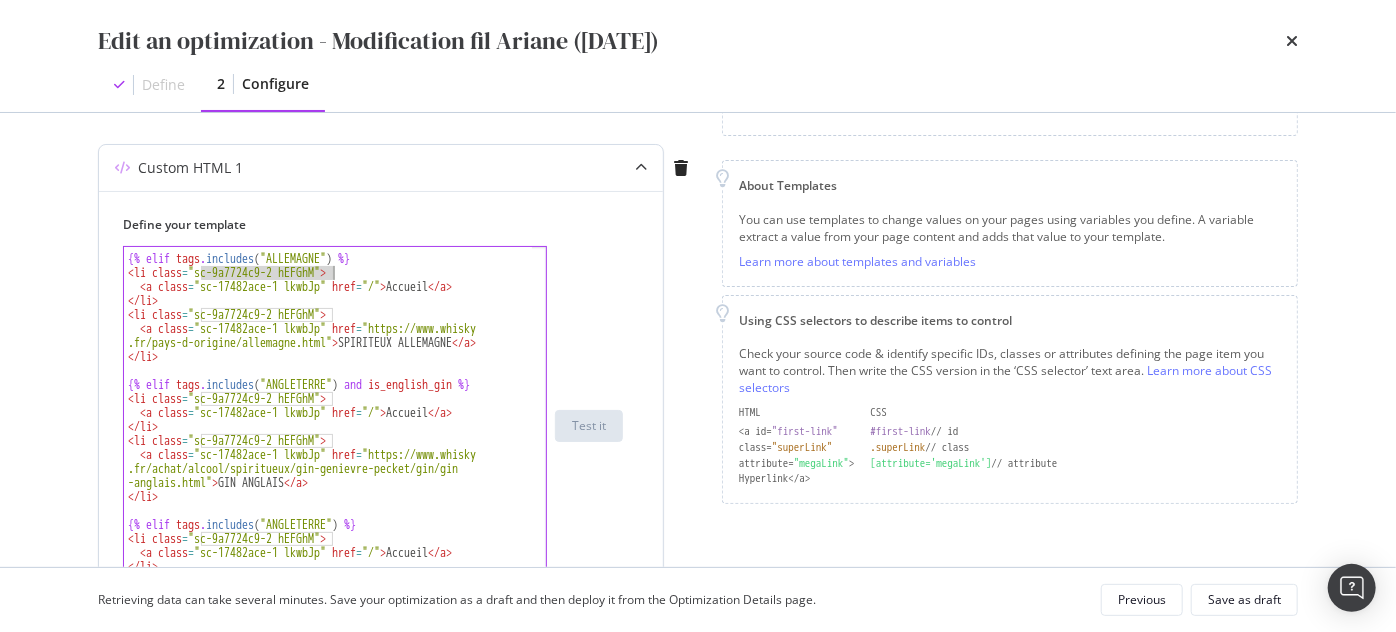 drag, startPoint x: 200, startPoint y: 271, endPoint x: 330, endPoint y: 269, distance: 130.01538 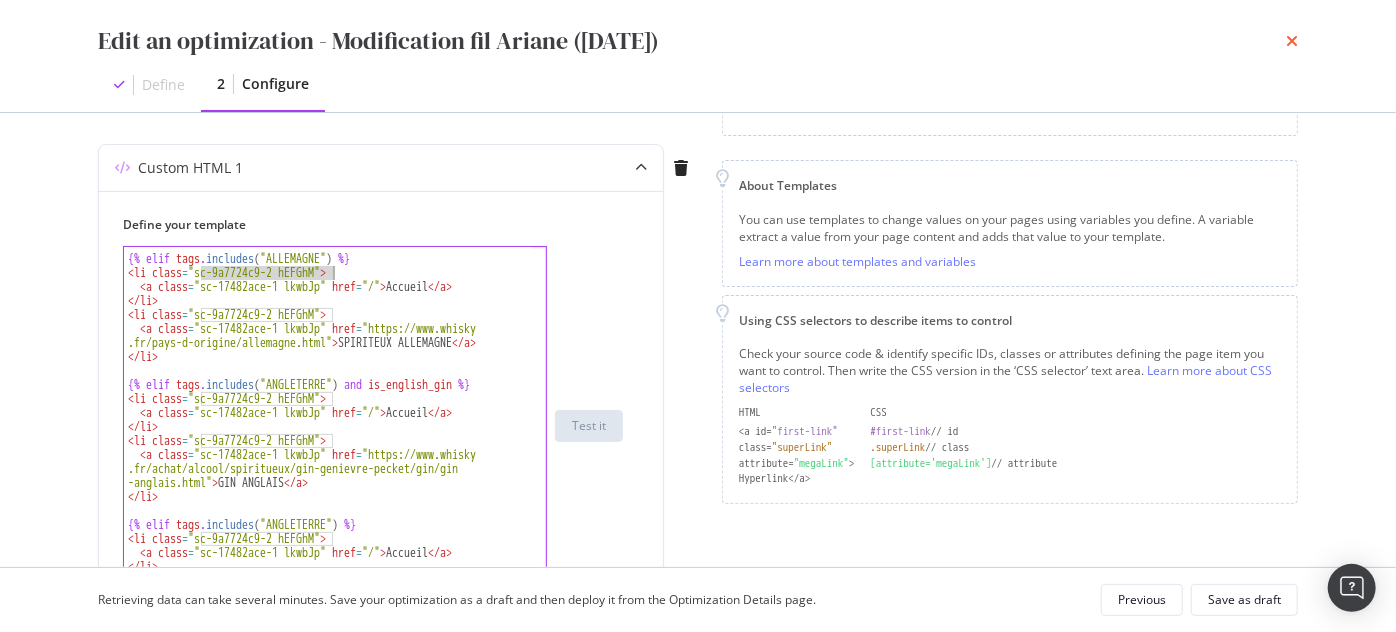 click at bounding box center (1292, 41) 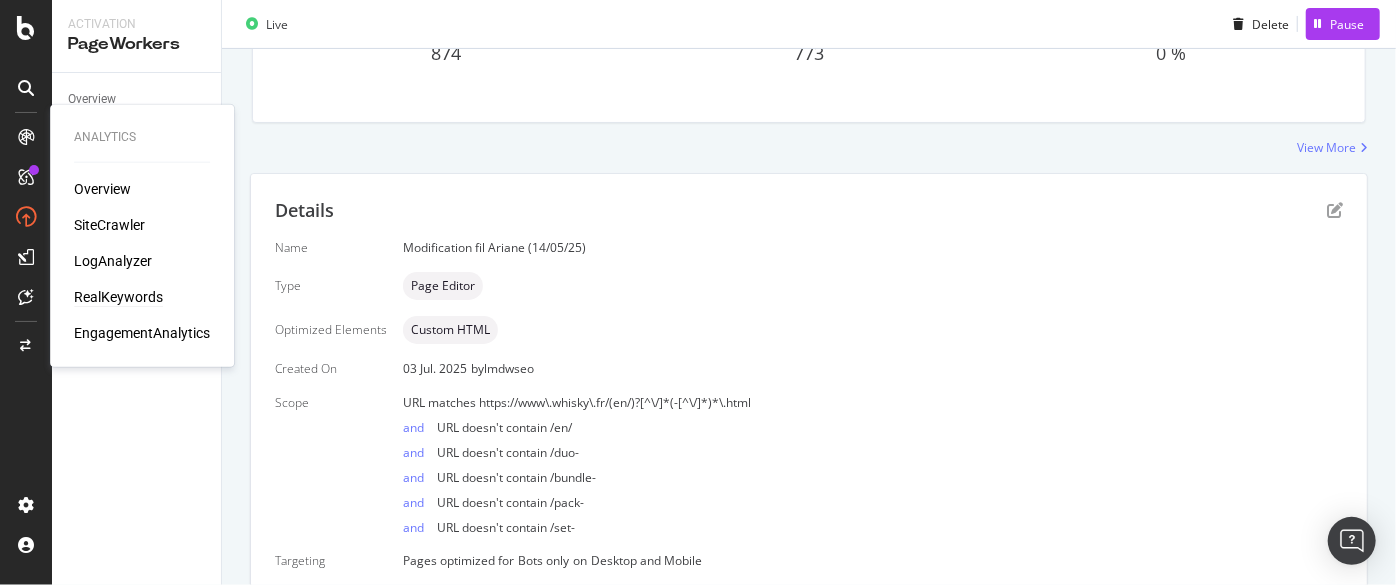 click on "RealKeywords" at bounding box center (118, 297) 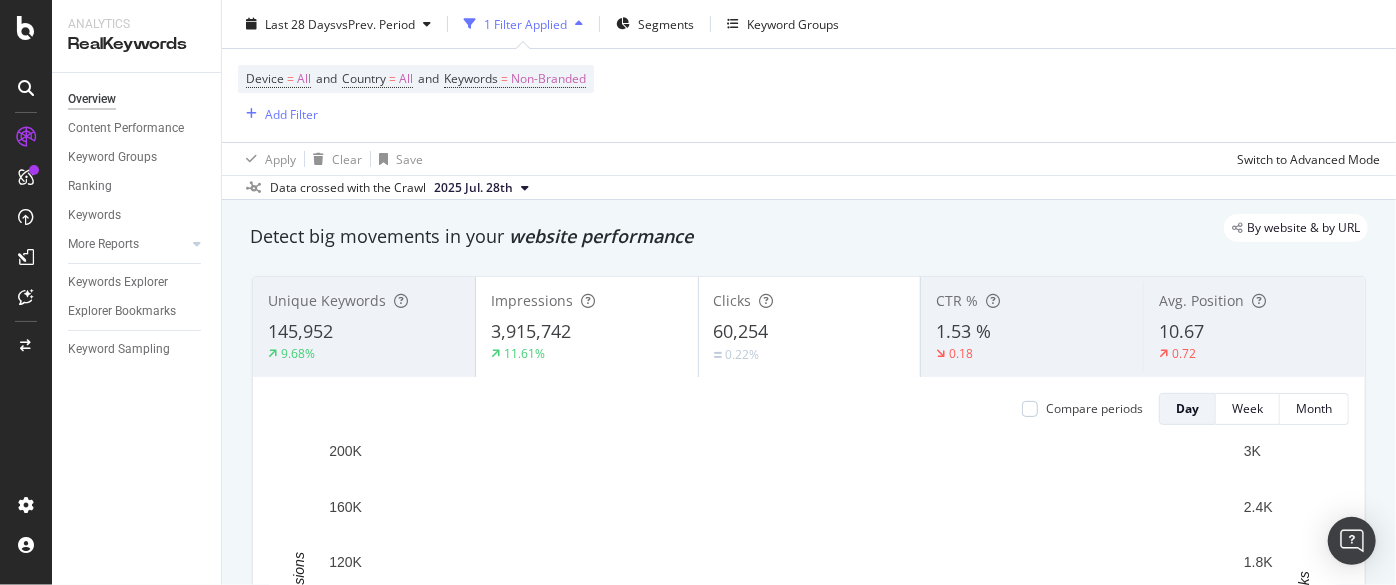 scroll, scrollTop: 0, scrollLeft: 0, axis: both 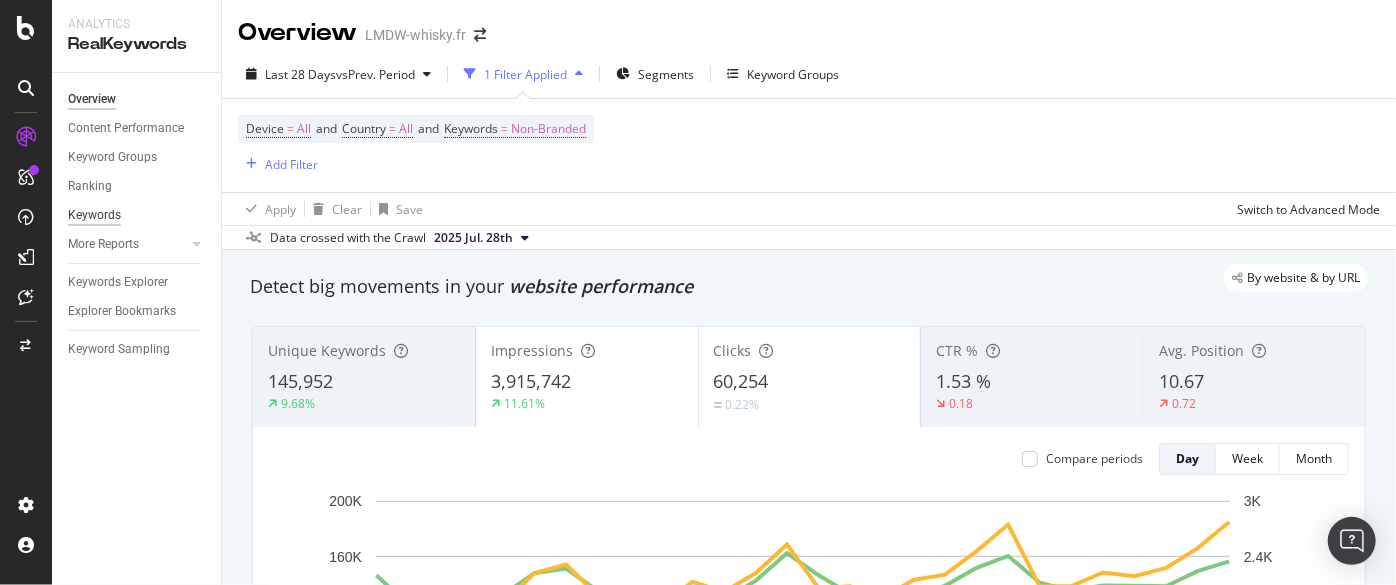 click on "Keywords" at bounding box center [94, 215] 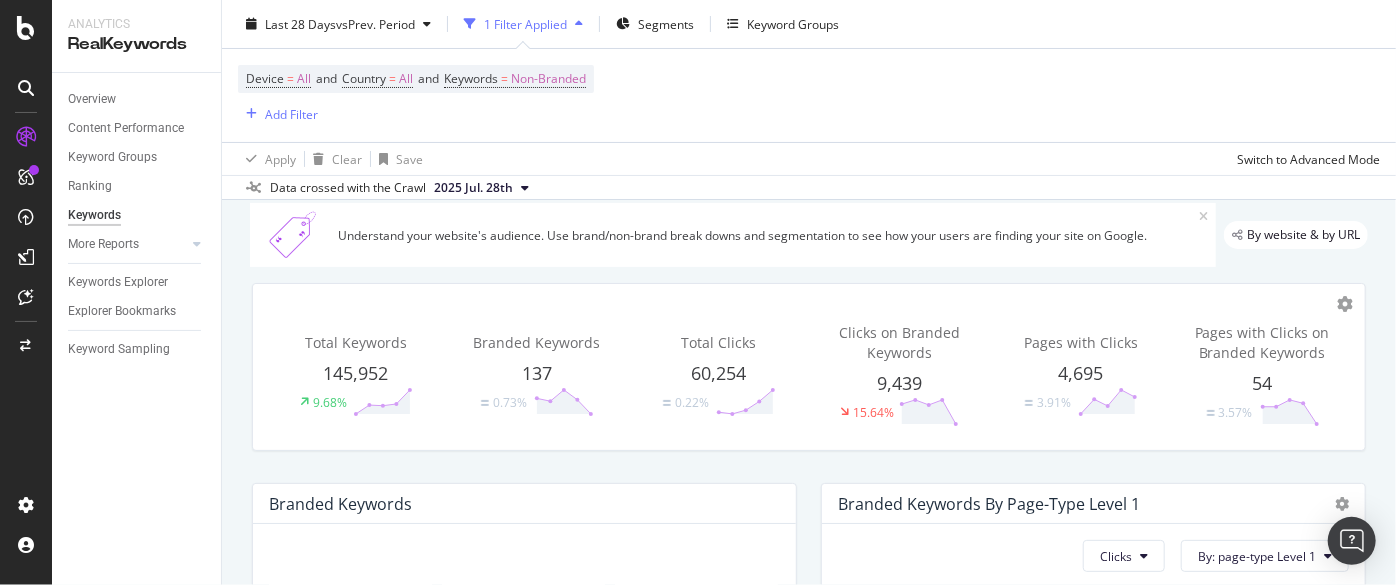 scroll, scrollTop: 90, scrollLeft: 0, axis: vertical 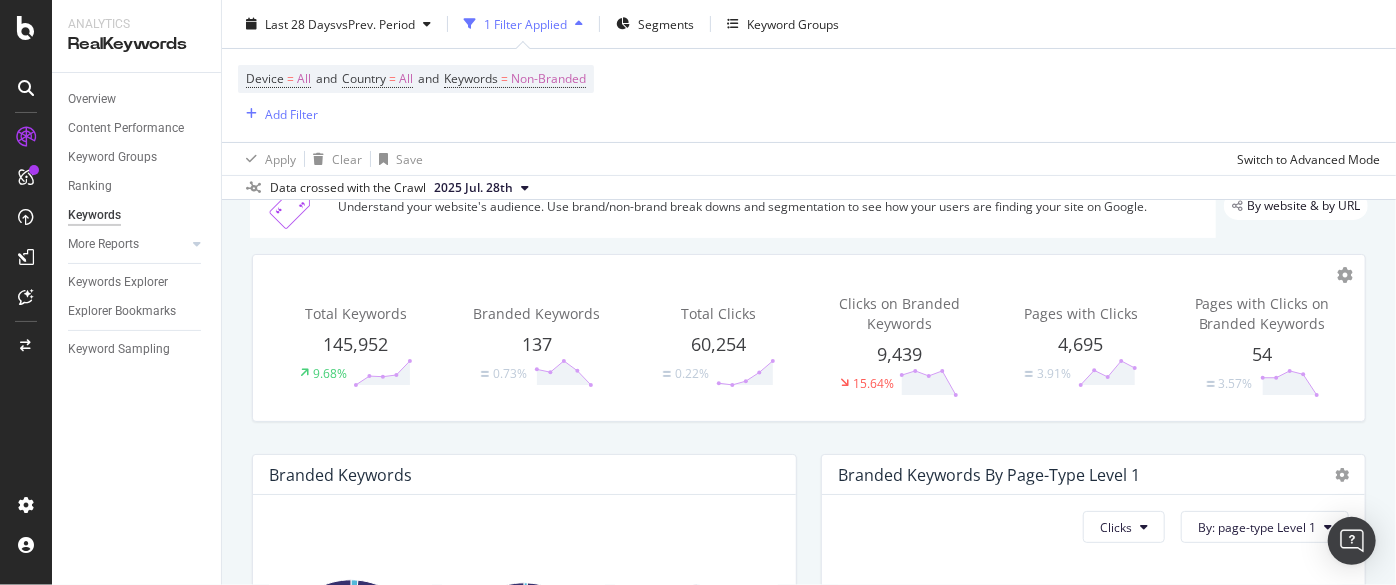 click on "9.68%" at bounding box center [355, 373] 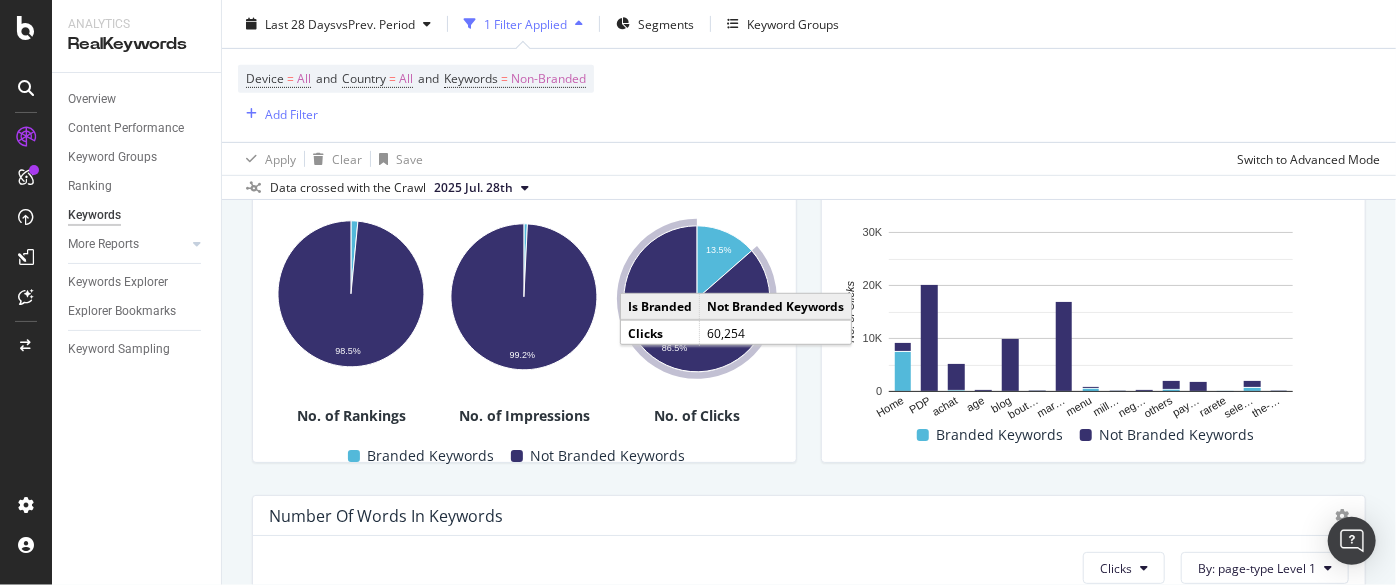 scroll, scrollTop: 0, scrollLeft: 0, axis: both 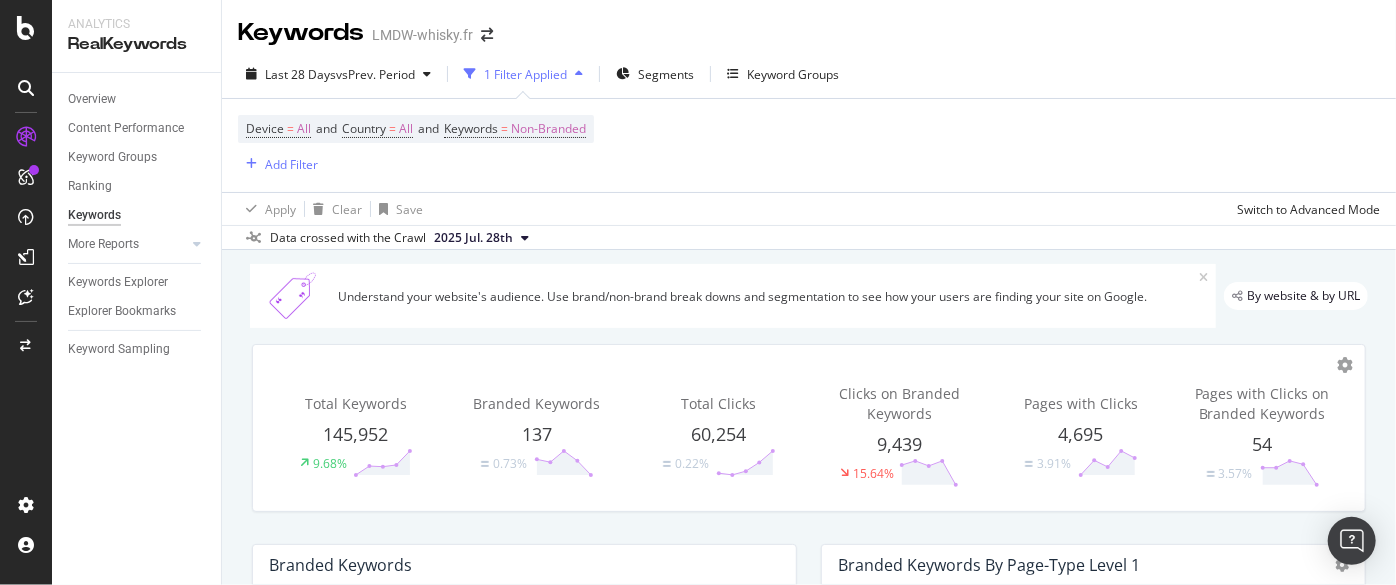 click on "Total Keywords" at bounding box center [356, 403] 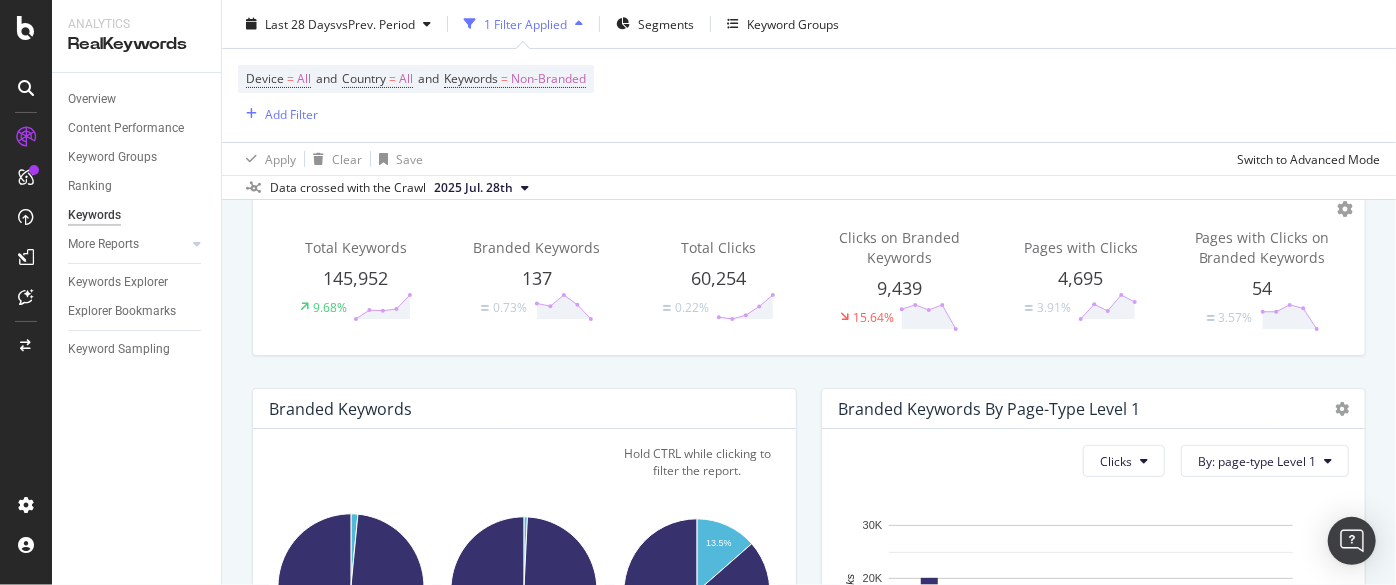 scroll, scrollTop: 181, scrollLeft: 0, axis: vertical 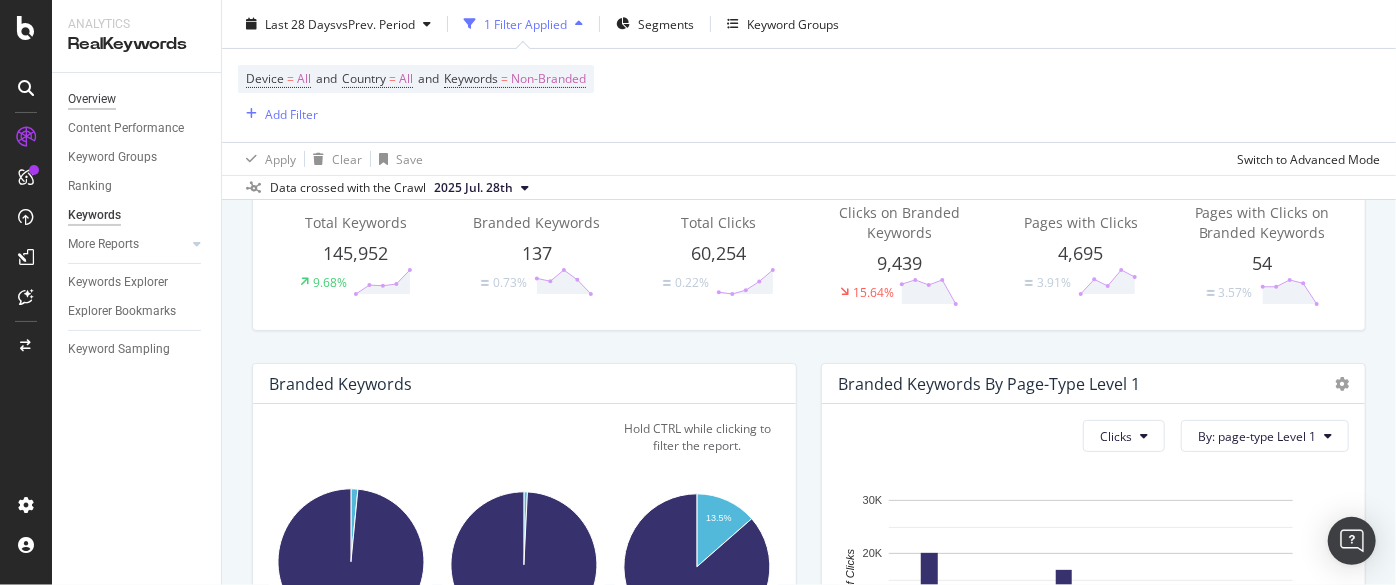 click on "Overview" at bounding box center (92, 99) 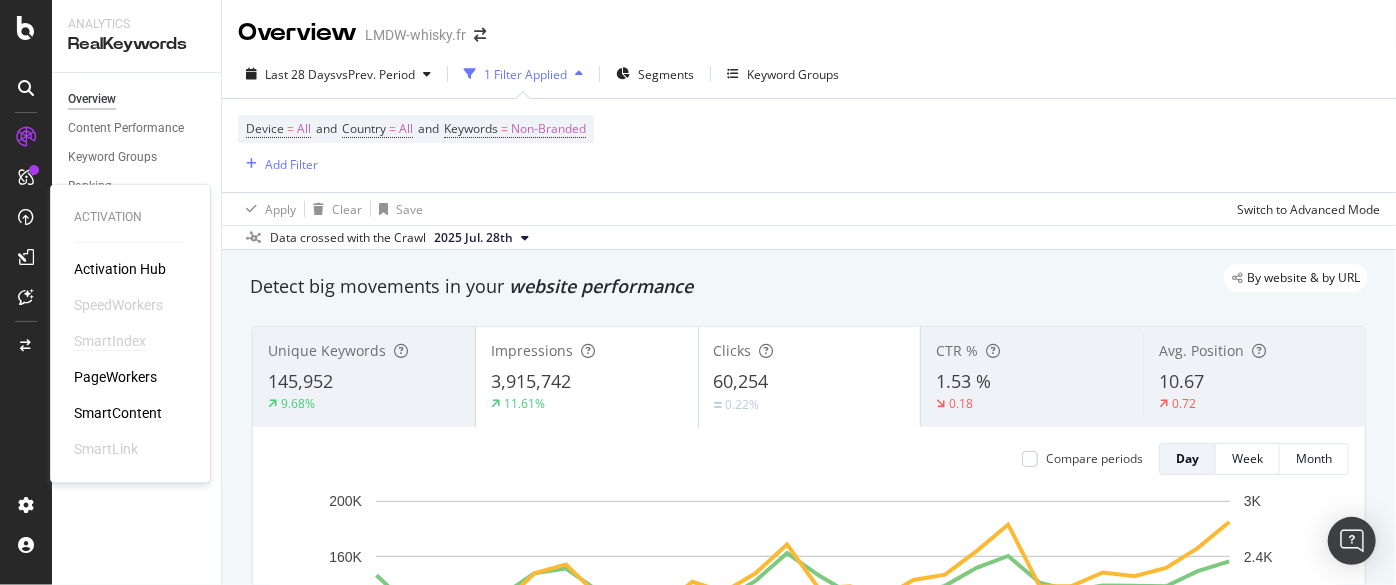 click on "SmartIndex" at bounding box center (110, 341) 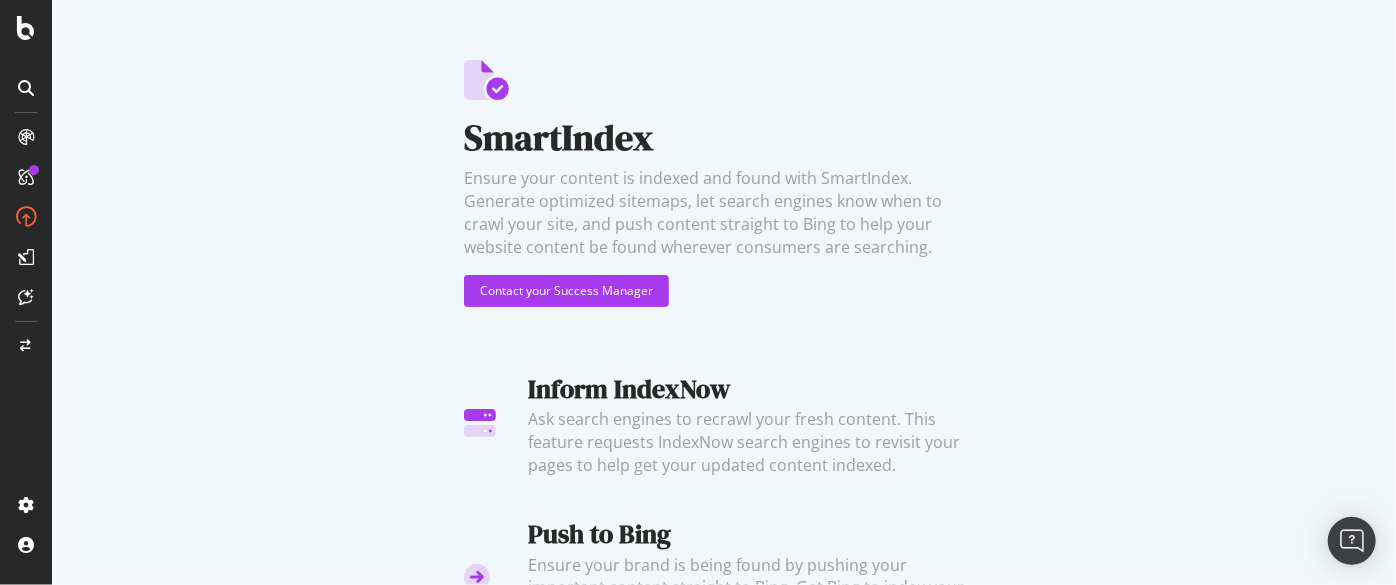 scroll, scrollTop: 0, scrollLeft: 0, axis: both 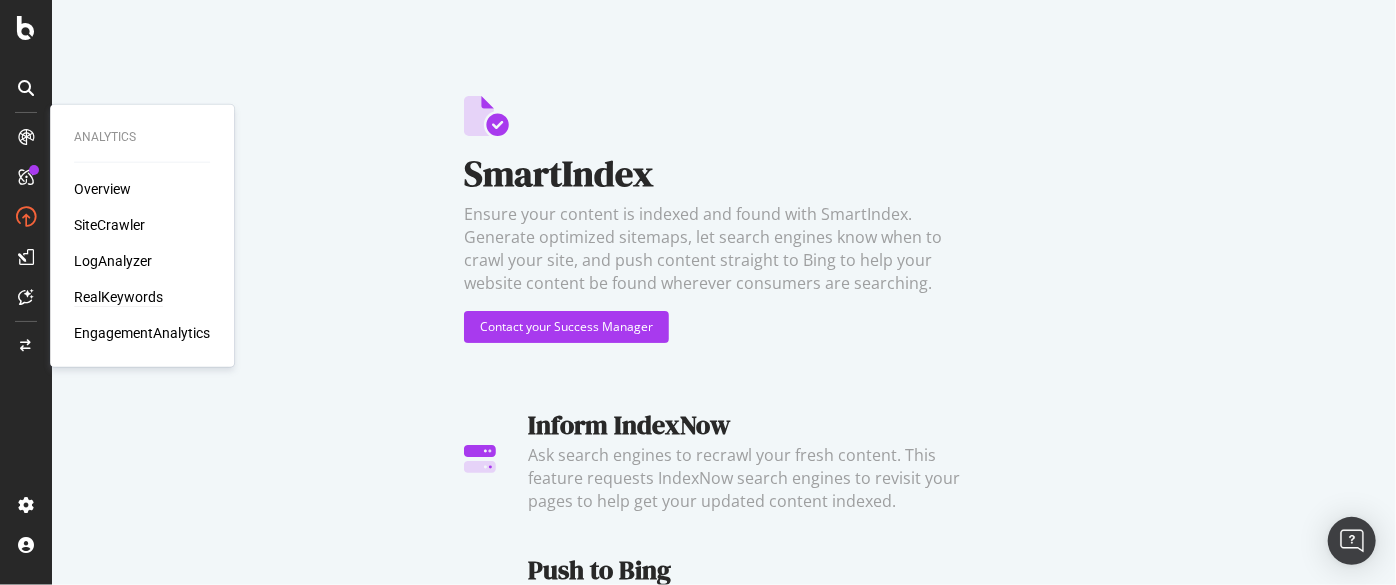 click on "RealKeywords" at bounding box center [118, 297] 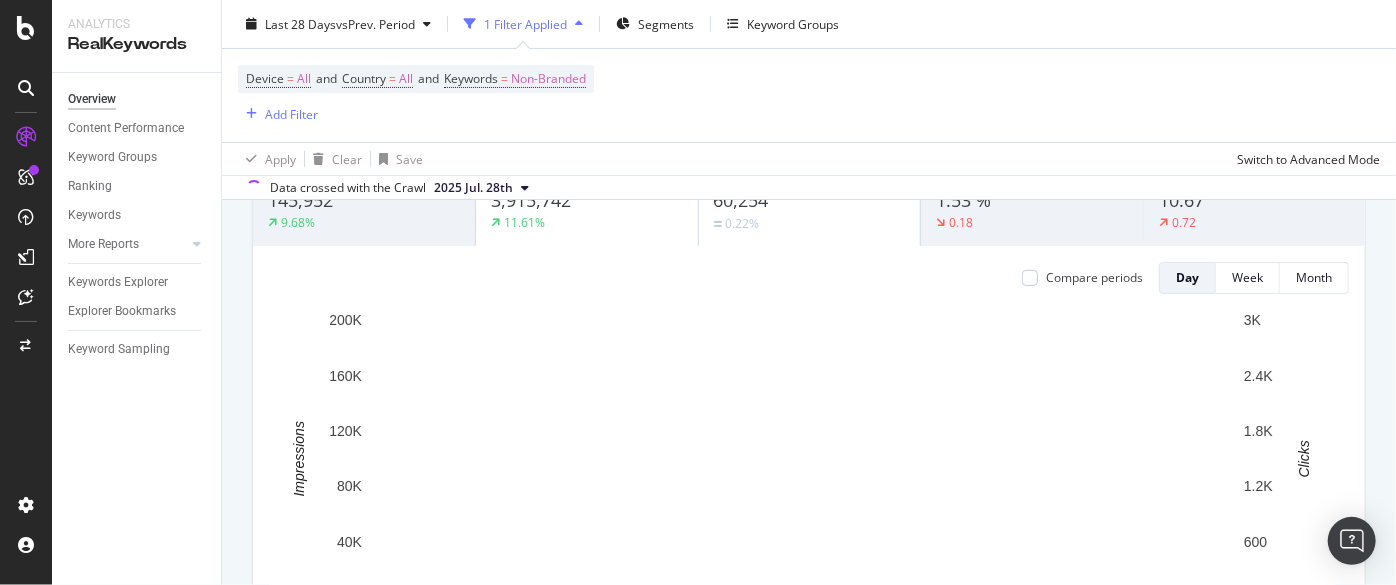 scroll, scrollTop: 0, scrollLeft: 0, axis: both 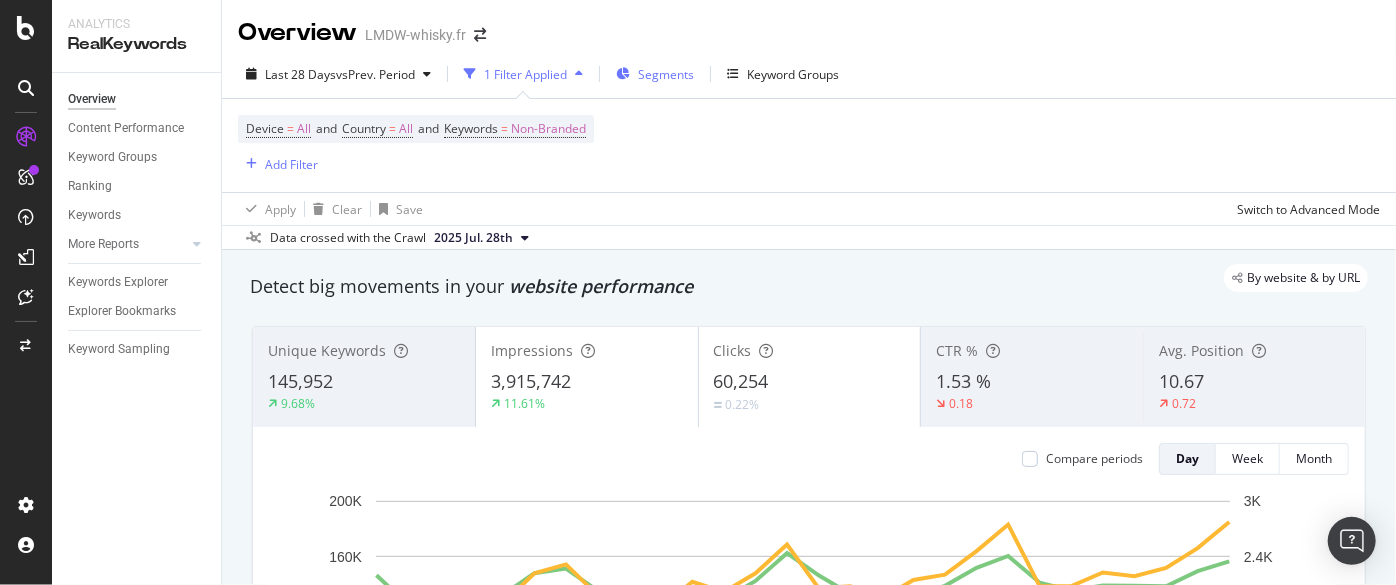 click on "Segments" at bounding box center [666, 74] 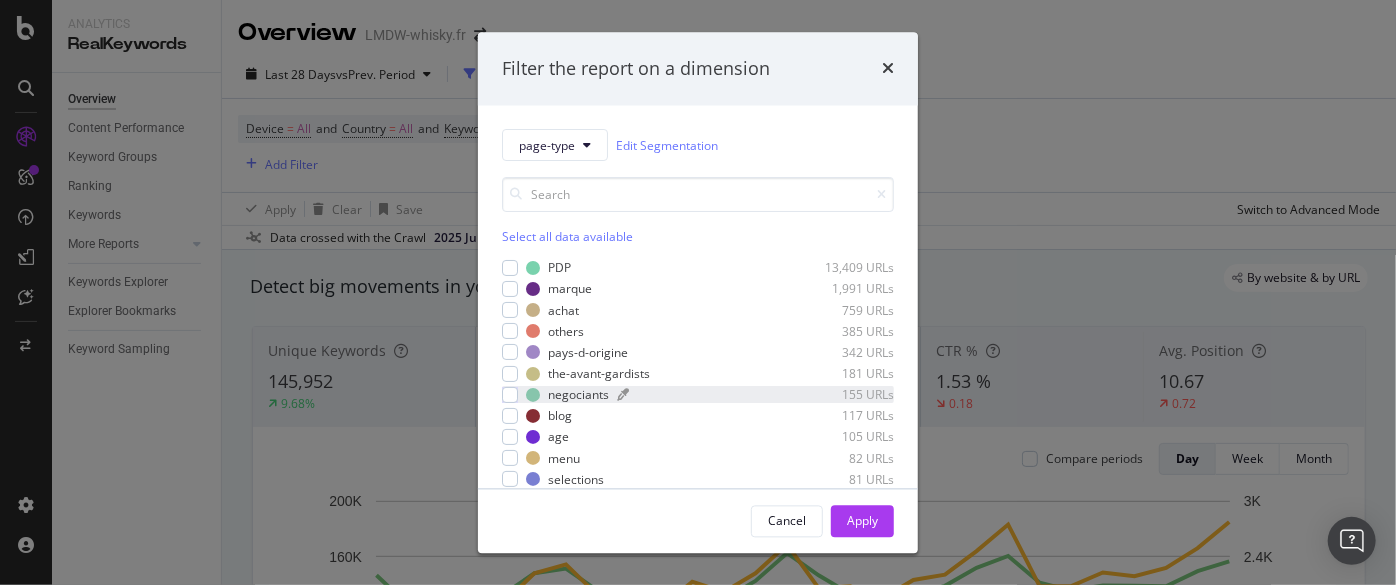 scroll, scrollTop: 54, scrollLeft: 0, axis: vertical 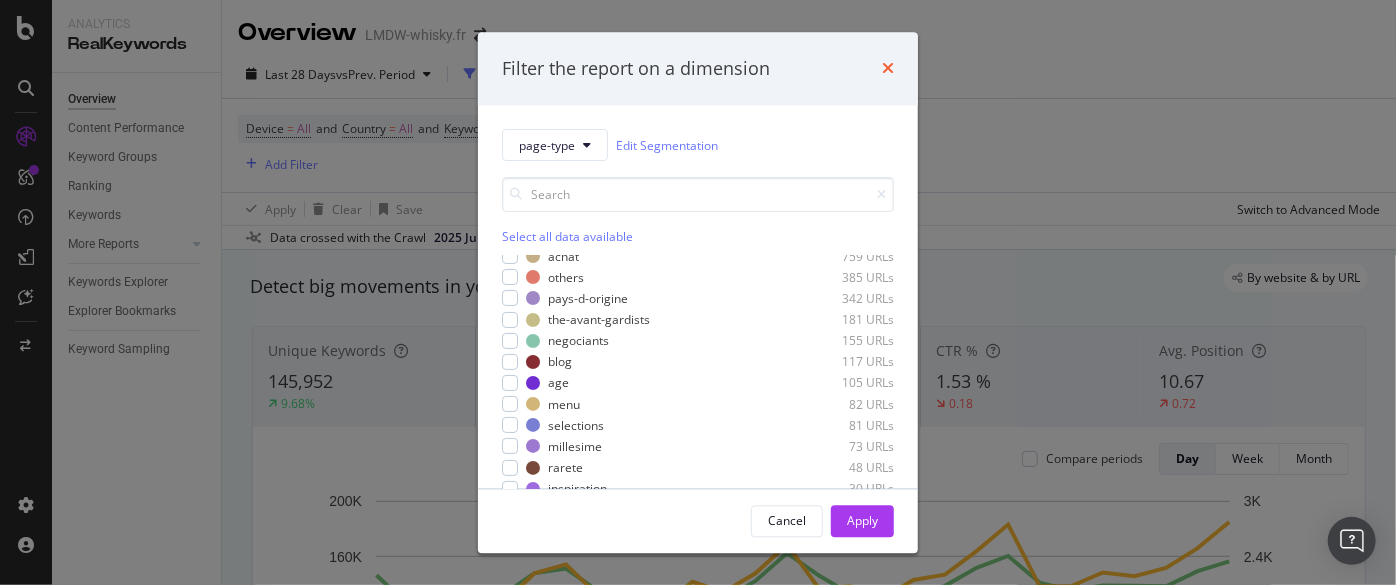 click at bounding box center [888, 69] 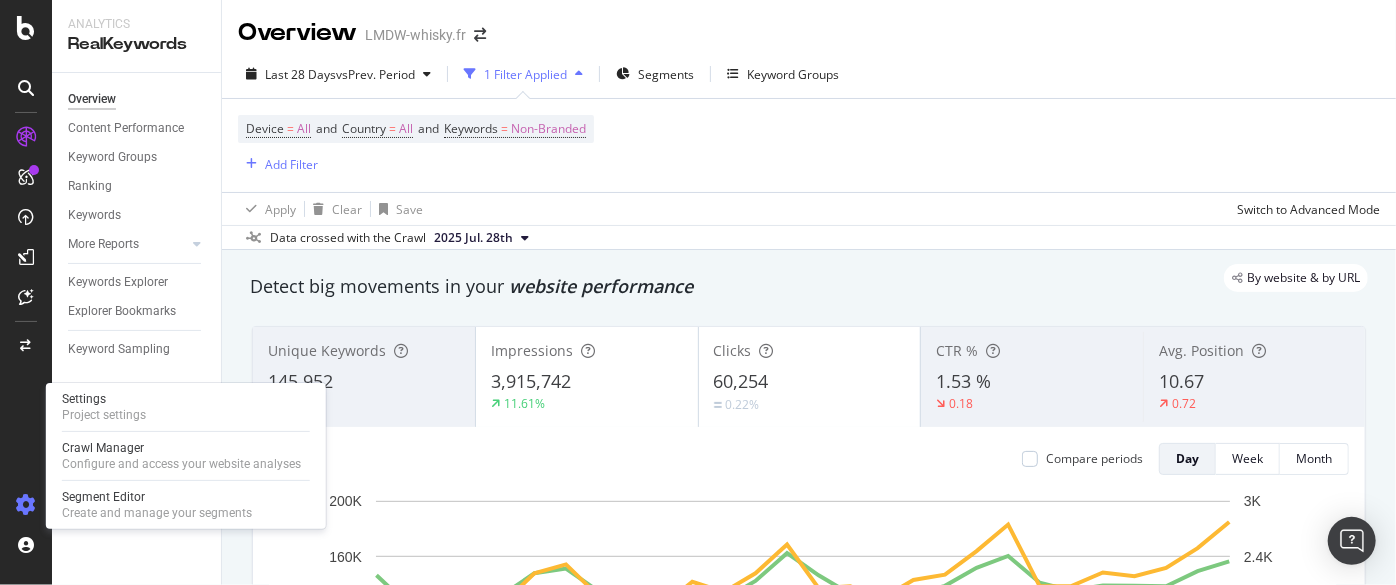 click at bounding box center (26, 505) 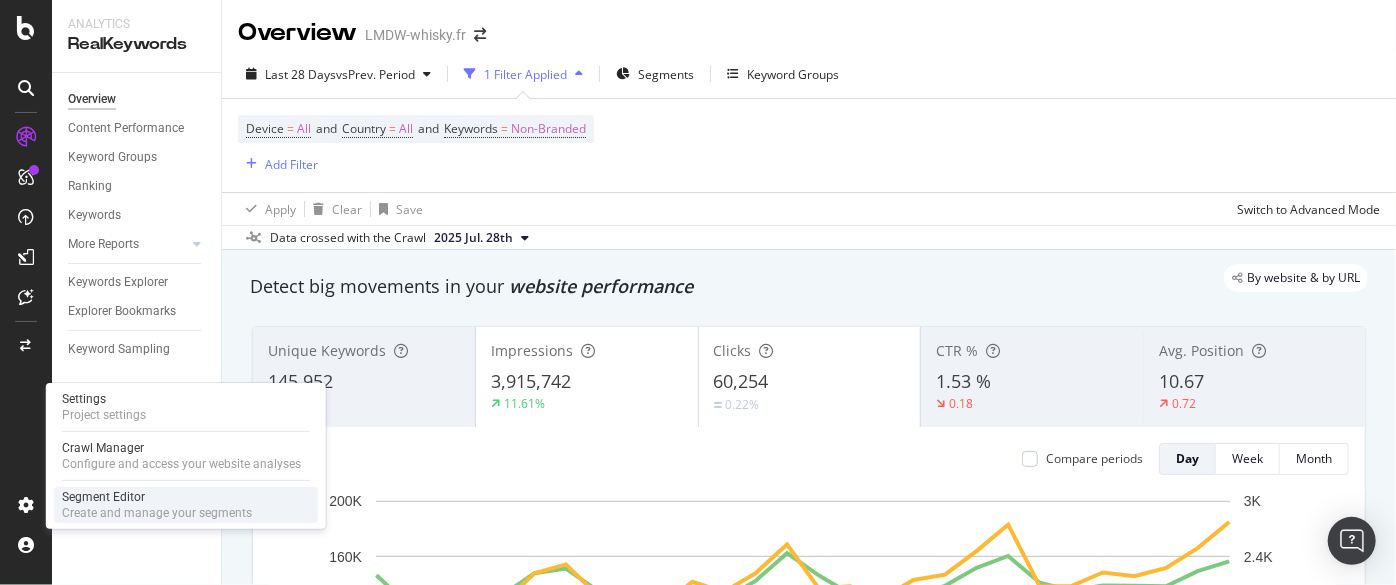 click on "Segment Editor" at bounding box center (157, 497) 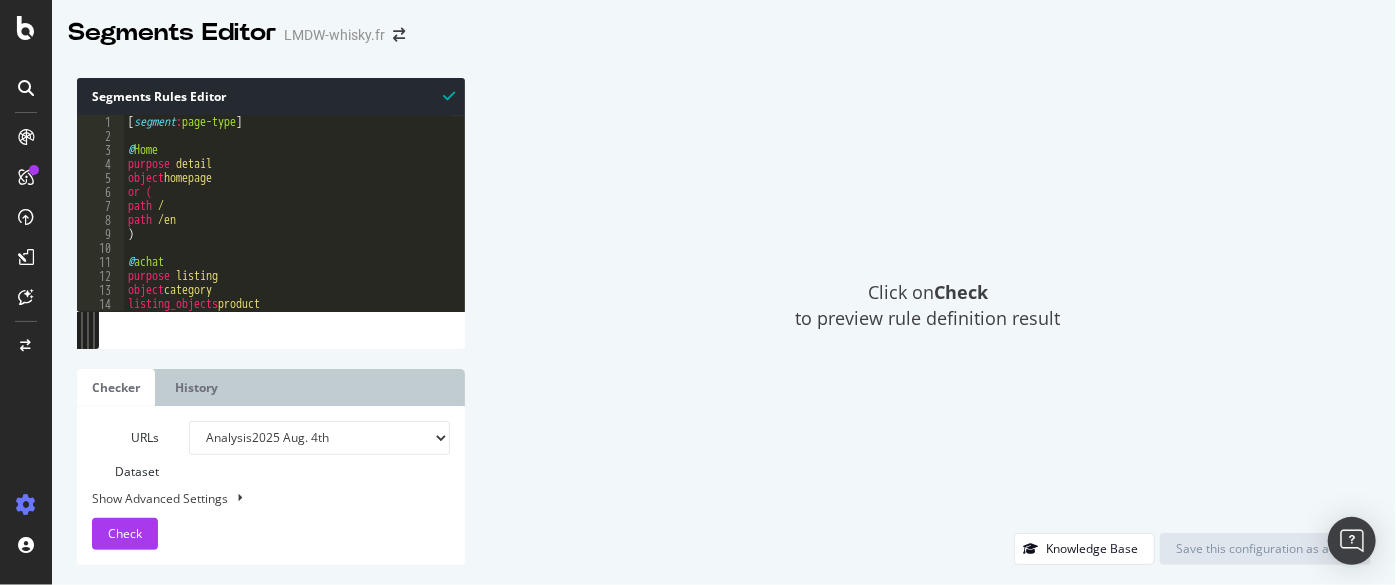 drag, startPoint x: 461, startPoint y: 305, endPoint x: 514, endPoint y: 343, distance: 65.21503 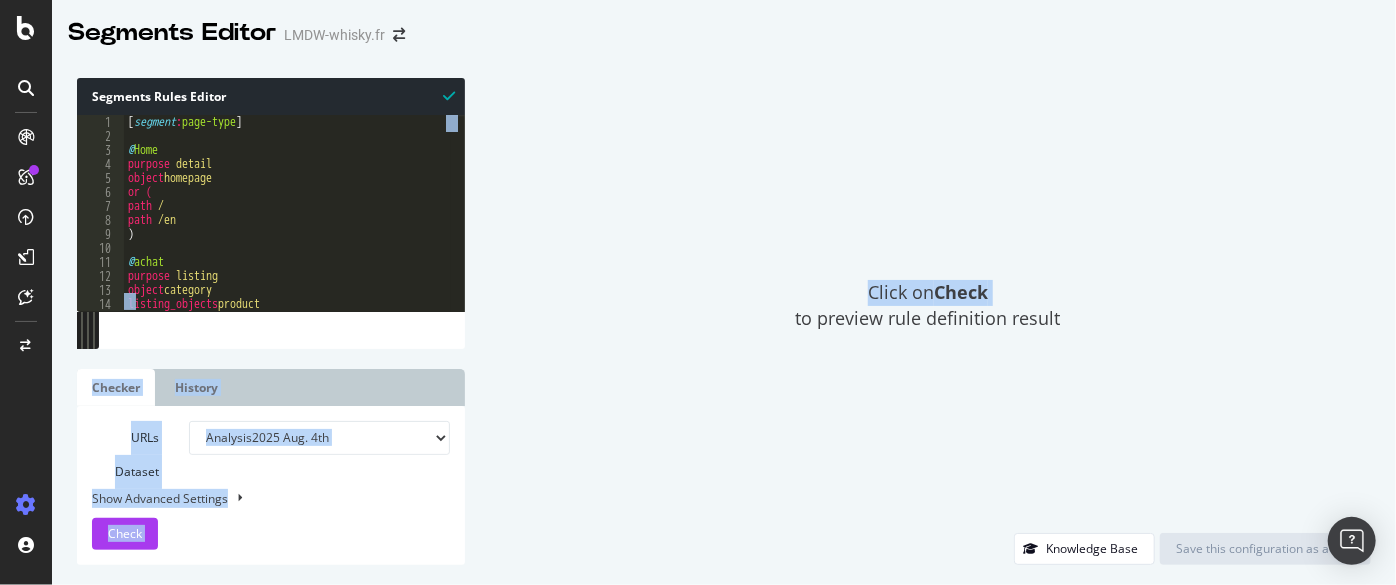 click on "Segments Rules Editor 1 2 3 4 5 6 7 8 9 10 11 12 13 14 15 [ segment : page-type ] @ Home purpose detail object homepage or ( path / path /en ) @ achat purpose listing object category listing_objects product XXXXXXXXXXXXXXXXXXXXXXXXXXXXXXXXXXXXXXXXXXXXXXXXXXXXXXXXXXXXXXXXXXXXXXXXXXXXXXXXXXXXXXXXXXXXXXXXXXXXXXXXXXXXXXXXXXXXXXXXXXXXXXXXXXXXXXXXXXXXXXXXXXXXXXXXXXXXXXXXXXXXXXXXXXXXXXXXXXXXXXXXXXXXXXXXXXXXXXXXXXXXXXXXXXXXXXXXXXXXXXXXXXXXXXXXXXXXXXXXXXXXXXXXXXXXXXXXXXXXXXXXXXXXXXXXXXXXXXXXXXXXXXXXXXXXXXXXXXXXXXXXXXXXXXXXXXXXXXXXXXXXXXXXXXXXXXXXXXXXXXXXXXXXXXXXXXXXXXXXXXXXXXXXXXXXXXXXXXXXXXXXXXXXXXXXXXXXXXXXXXXXXXXXXXXXXXXXXXXXXXXXXXXXXXXXXXXXXXXXXXXXXXXXXXXXXXXXXXXXXXXXXXXXXXXXXXXXXXXXXXXXXXXXXXXXXXXXXXXXXXXXXXXXXXXX Checker History URLs Dataset Analysis 2025 Aug. 4th Analysis 2025 Jul. 28th Analysis 2025 Jul. 21st Analysis 2025 Jul. 14th Analysis 2025 Jul. 7th Analysis 2025 Jun. 9th Analysis 2025 May. 19th Analysis 2025 Apr. 28th Analysis 2025 Mar. 19th Analysis 2024 Dec. 5th Check" at bounding box center [724, 321] 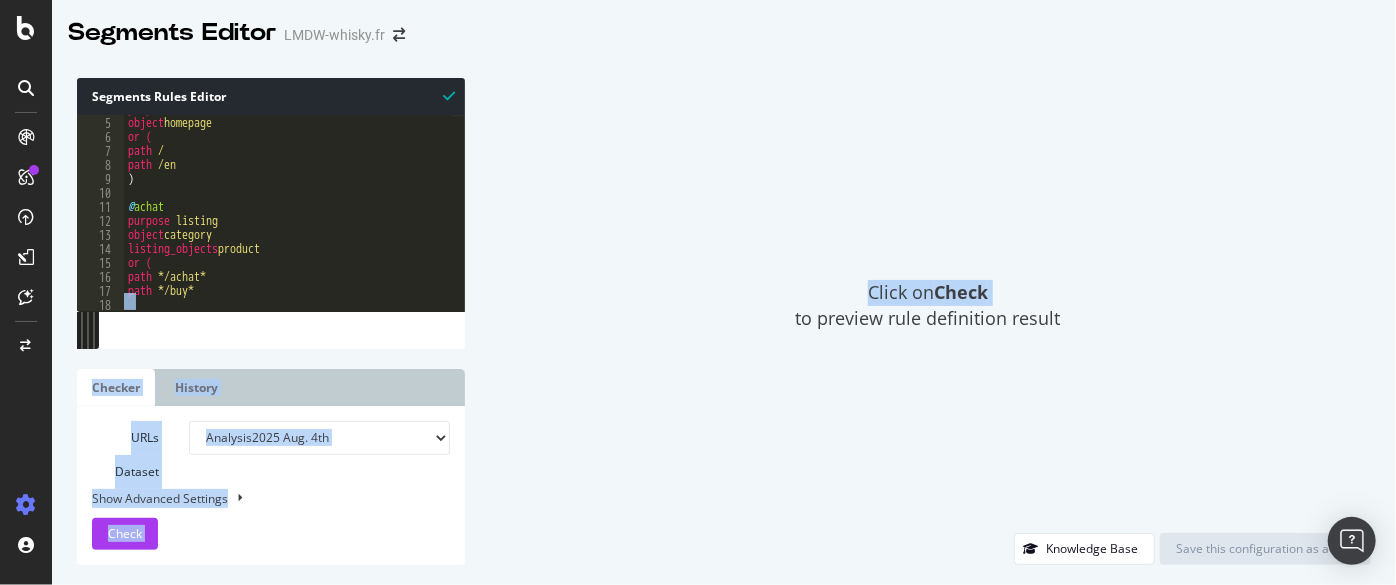 scroll, scrollTop: 0, scrollLeft: 0, axis: both 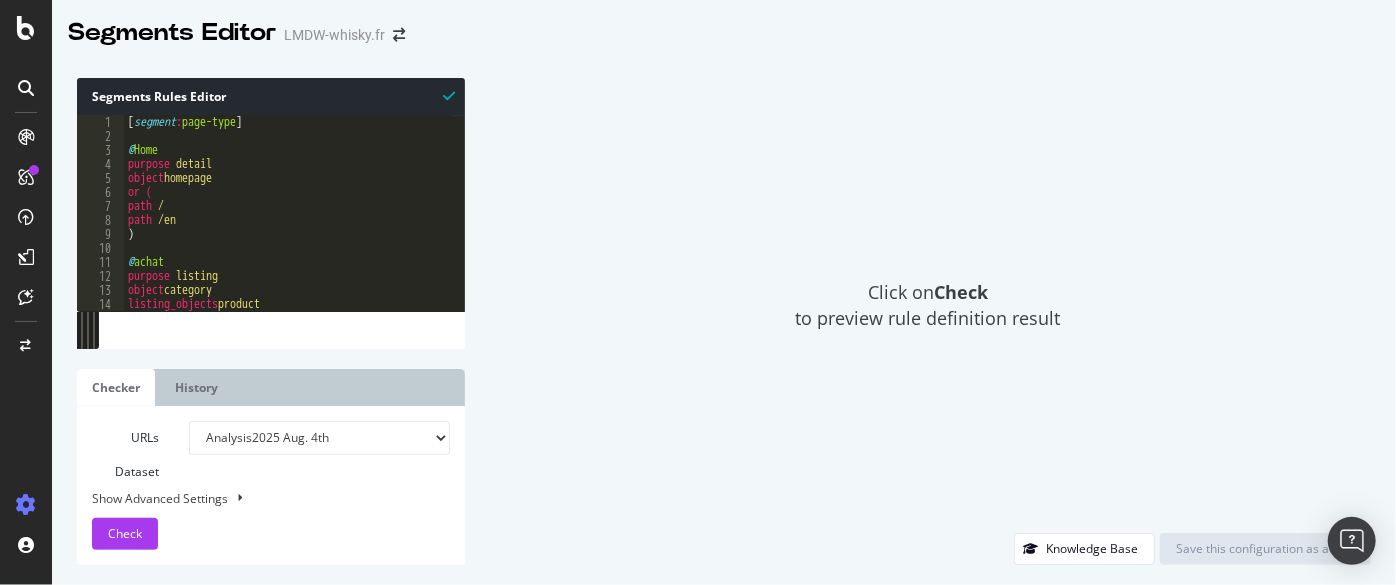 click on "[ segment : page-type ] @ Home purpose   detail object  homepage or   ( path   / path   /en ) @ achat purpose   listing object  category listing_objects  product" at bounding box center [322, 220] 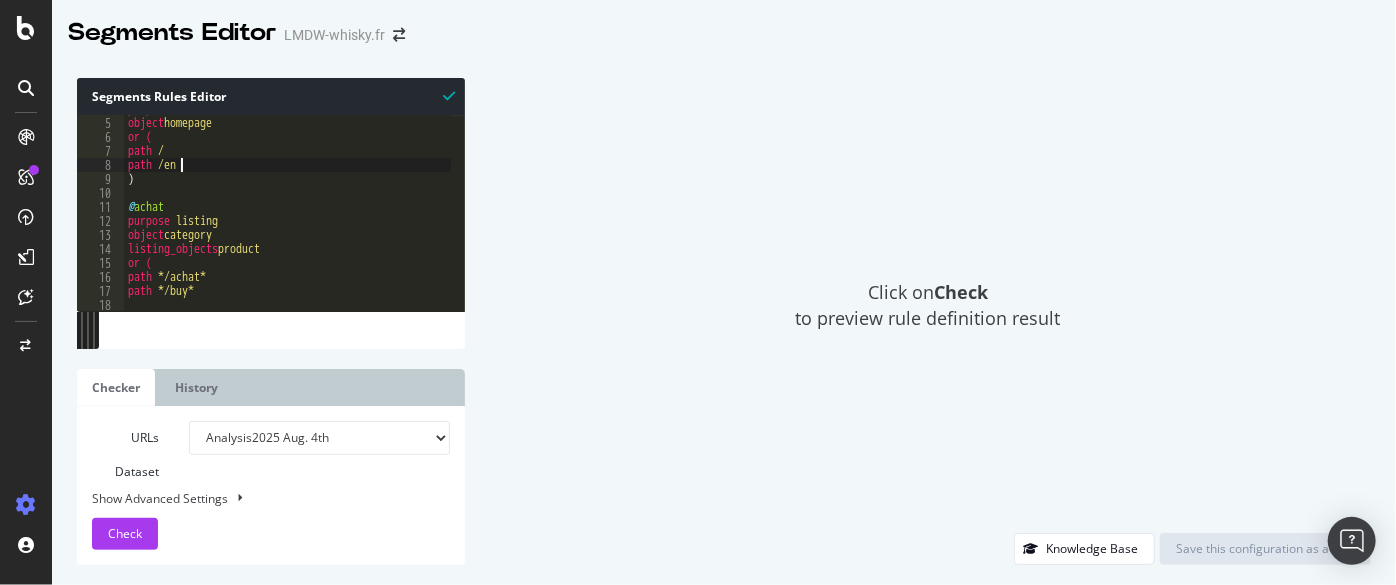 scroll, scrollTop: 54, scrollLeft: 0, axis: vertical 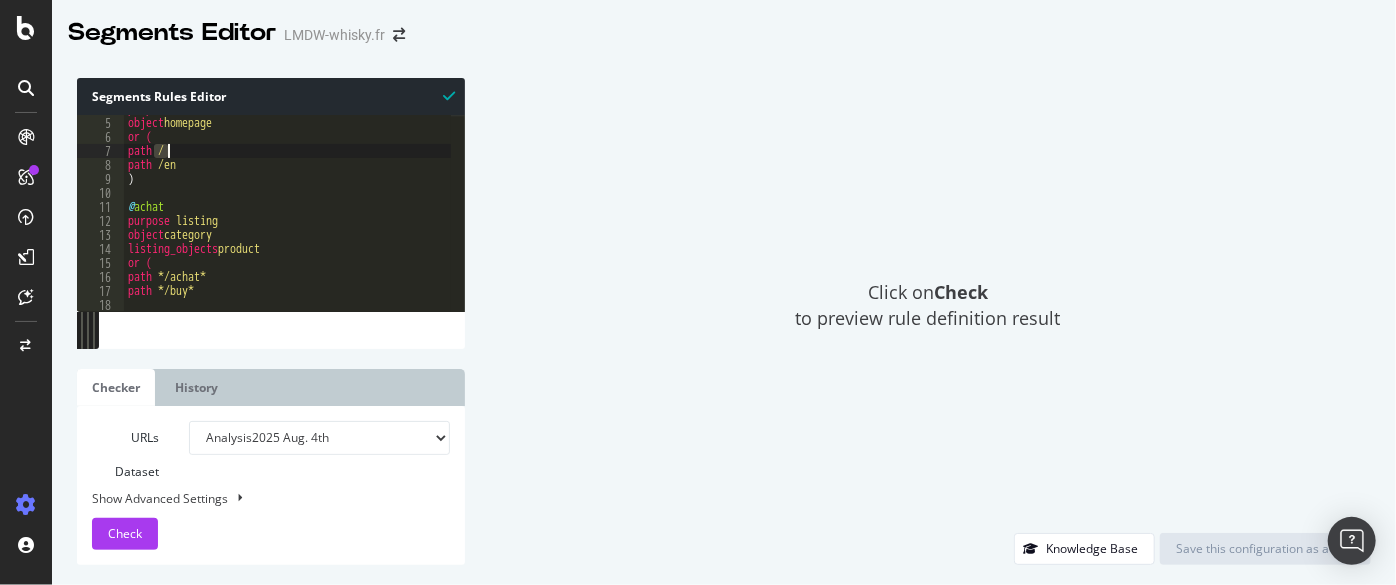 drag, startPoint x: 157, startPoint y: 153, endPoint x: 172, endPoint y: 150, distance: 15.297058 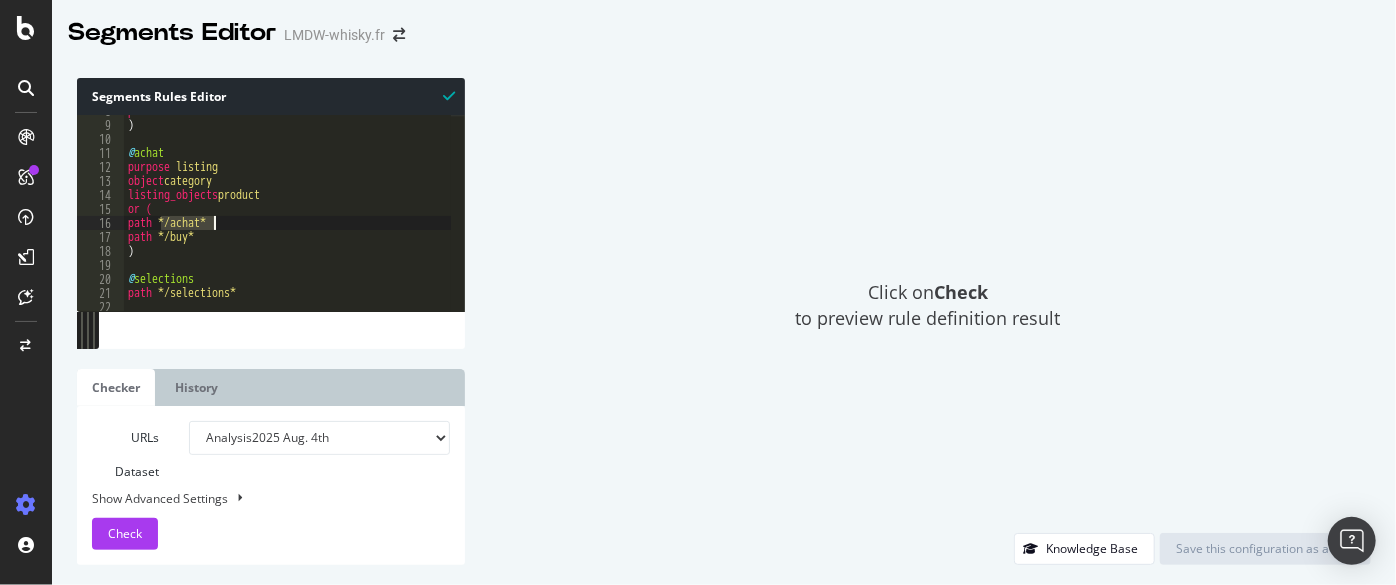 drag, startPoint x: 164, startPoint y: 221, endPoint x: 211, endPoint y: 226, distance: 47.26521 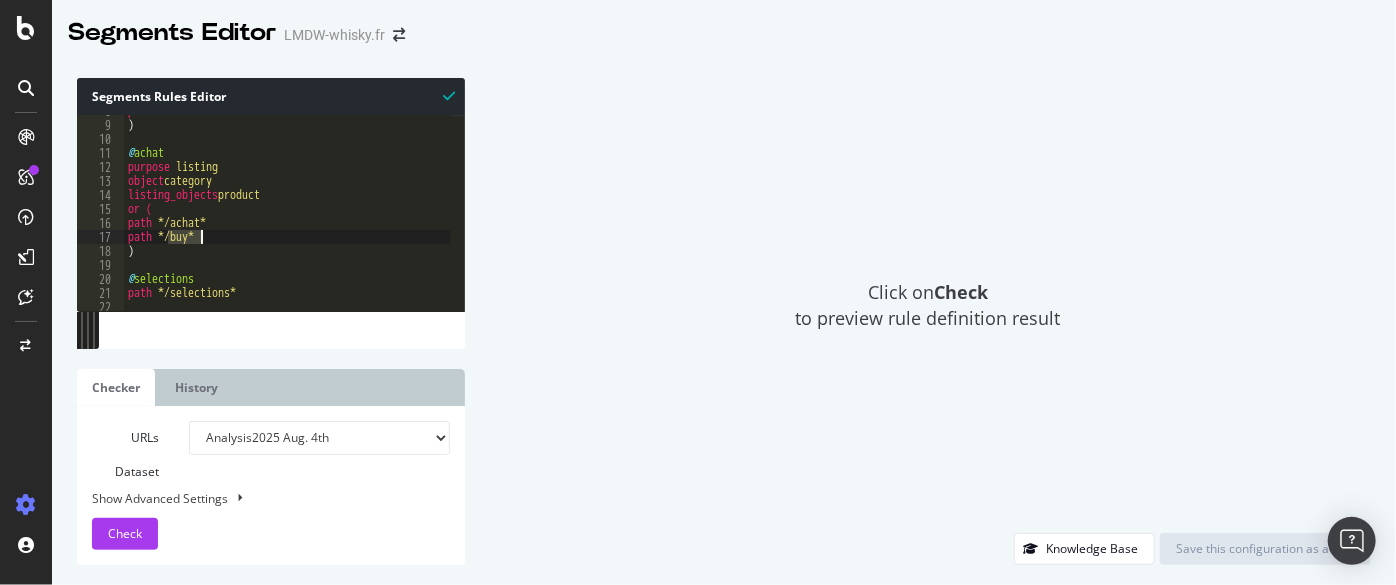 drag, startPoint x: 165, startPoint y: 236, endPoint x: 200, endPoint y: 236, distance: 35 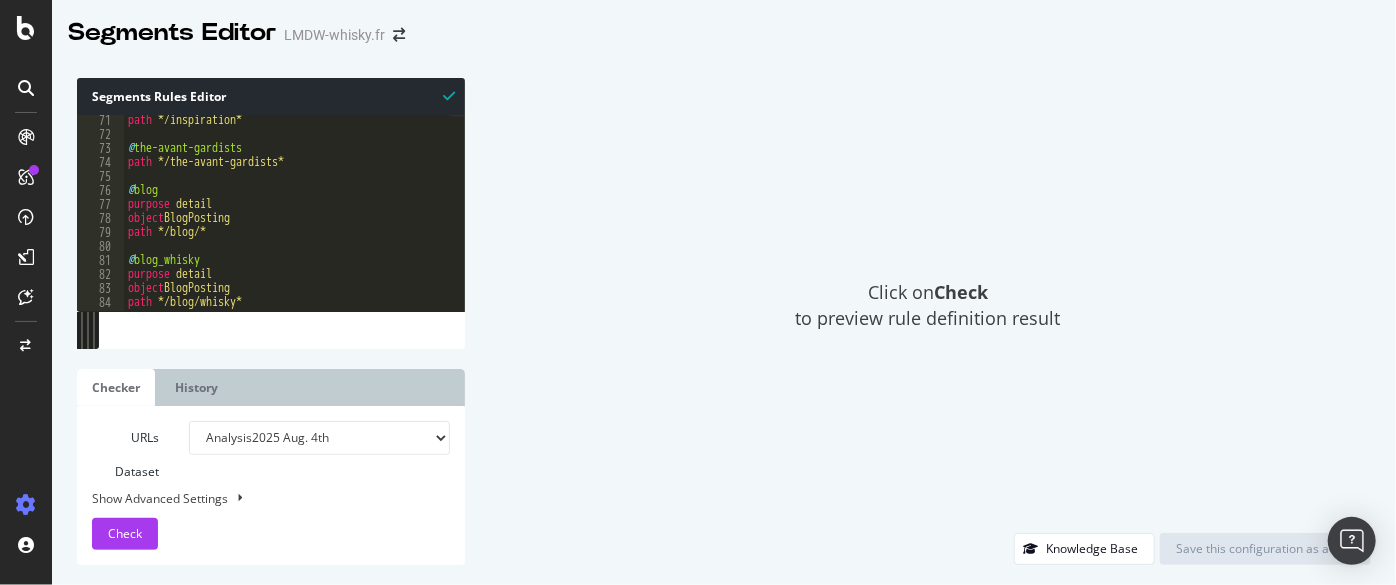 scroll, scrollTop: 1036, scrollLeft: 0, axis: vertical 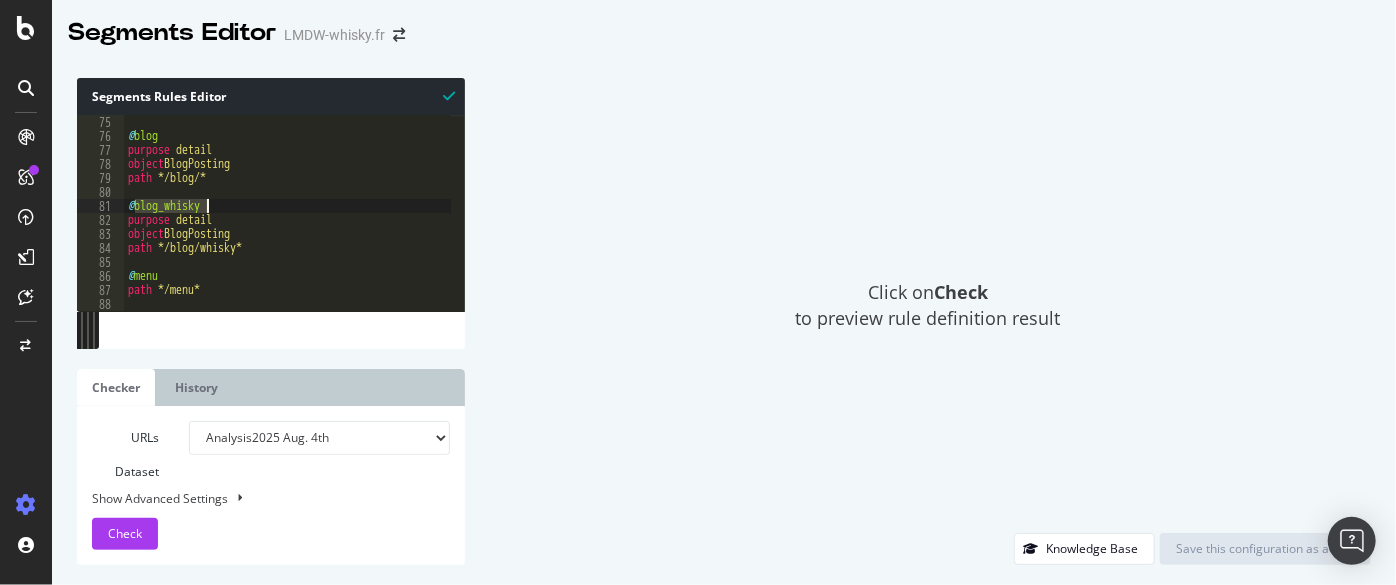 drag, startPoint x: 136, startPoint y: 207, endPoint x: 225, endPoint y: 213, distance: 89.20202 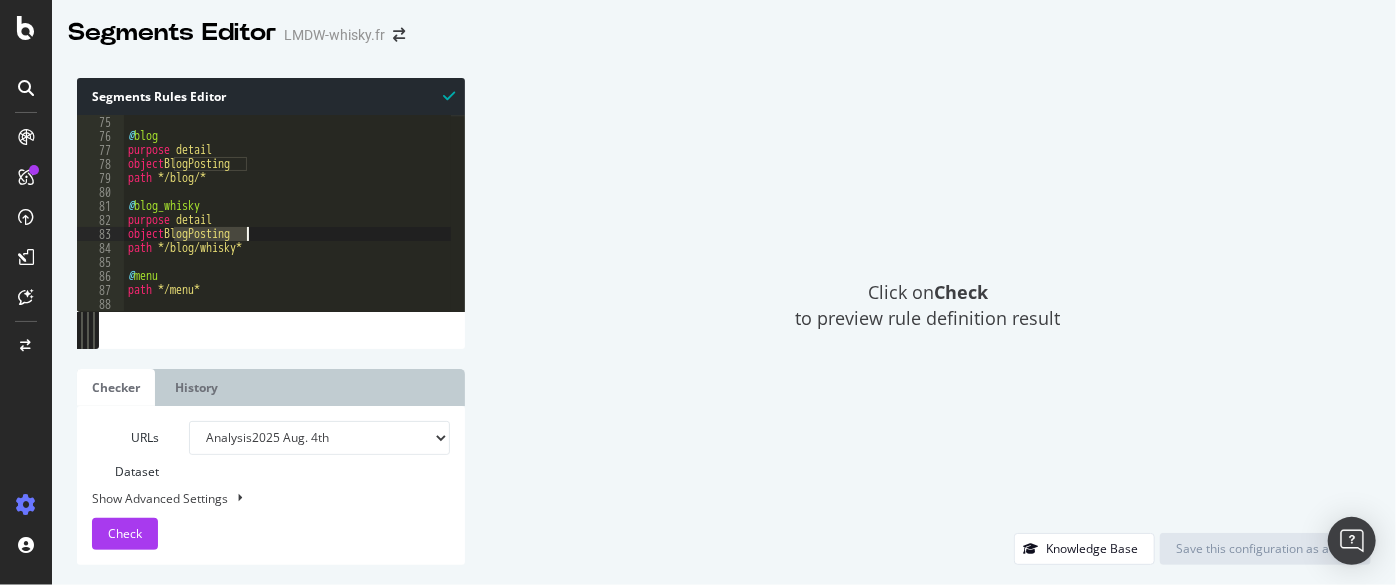 drag, startPoint x: 173, startPoint y: 231, endPoint x: 246, endPoint y: 231, distance: 73 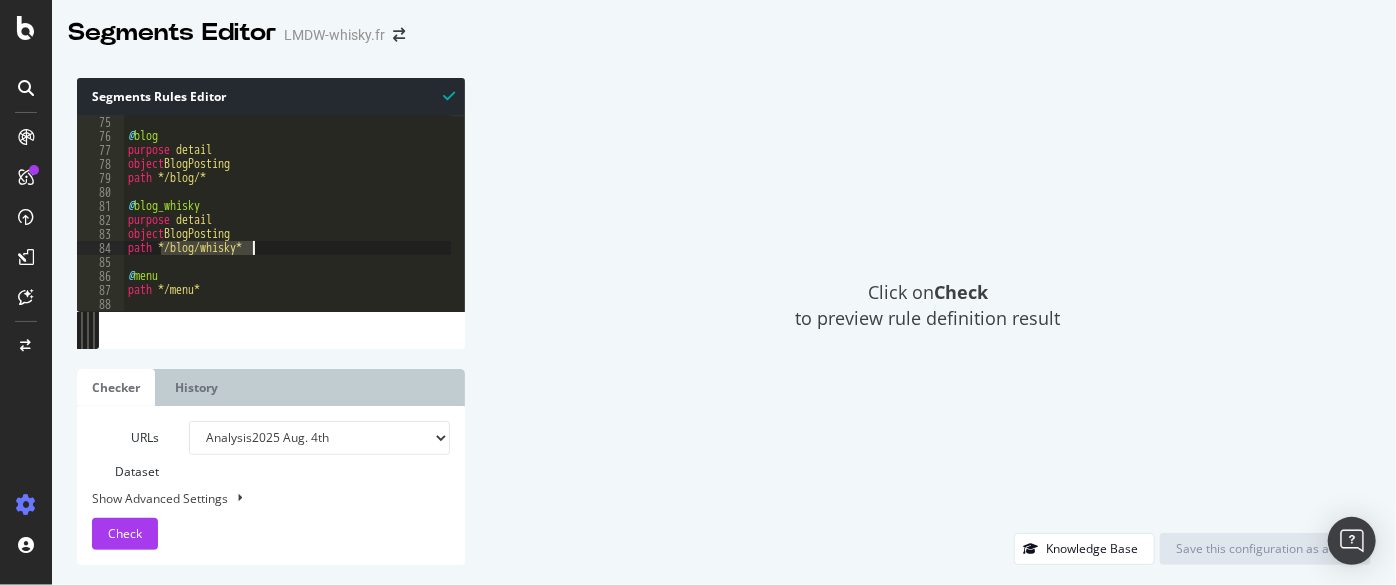 drag, startPoint x: 162, startPoint y: 247, endPoint x: 253, endPoint y: 248, distance: 91.00549 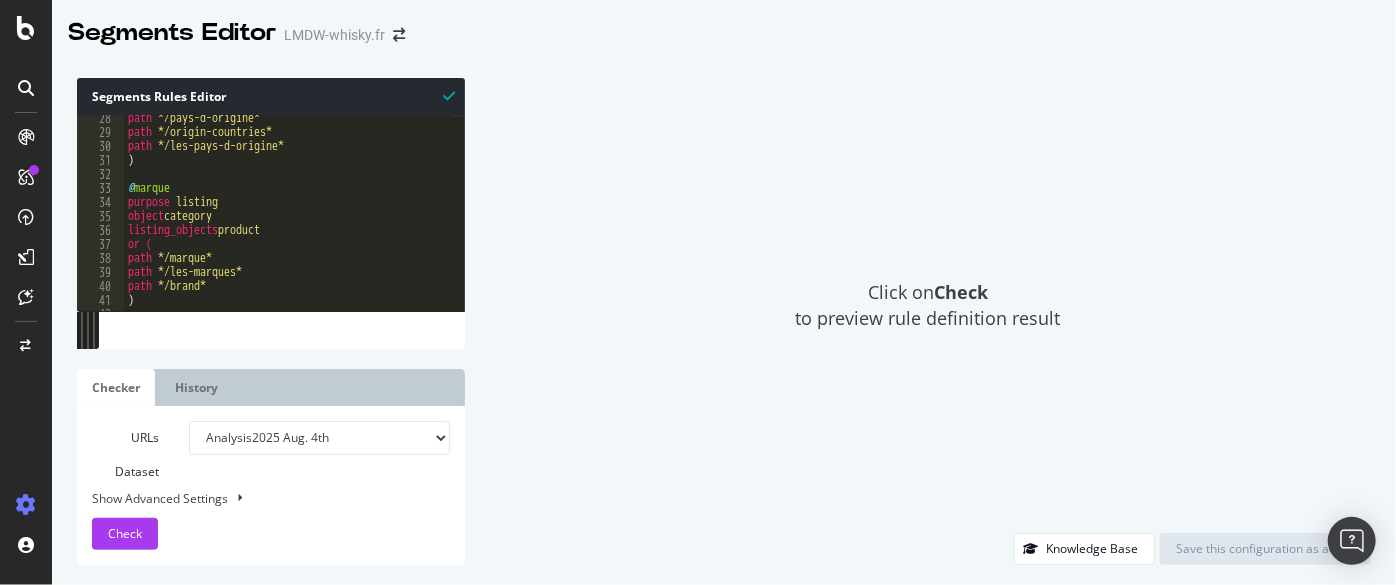 scroll, scrollTop: 163, scrollLeft: 0, axis: vertical 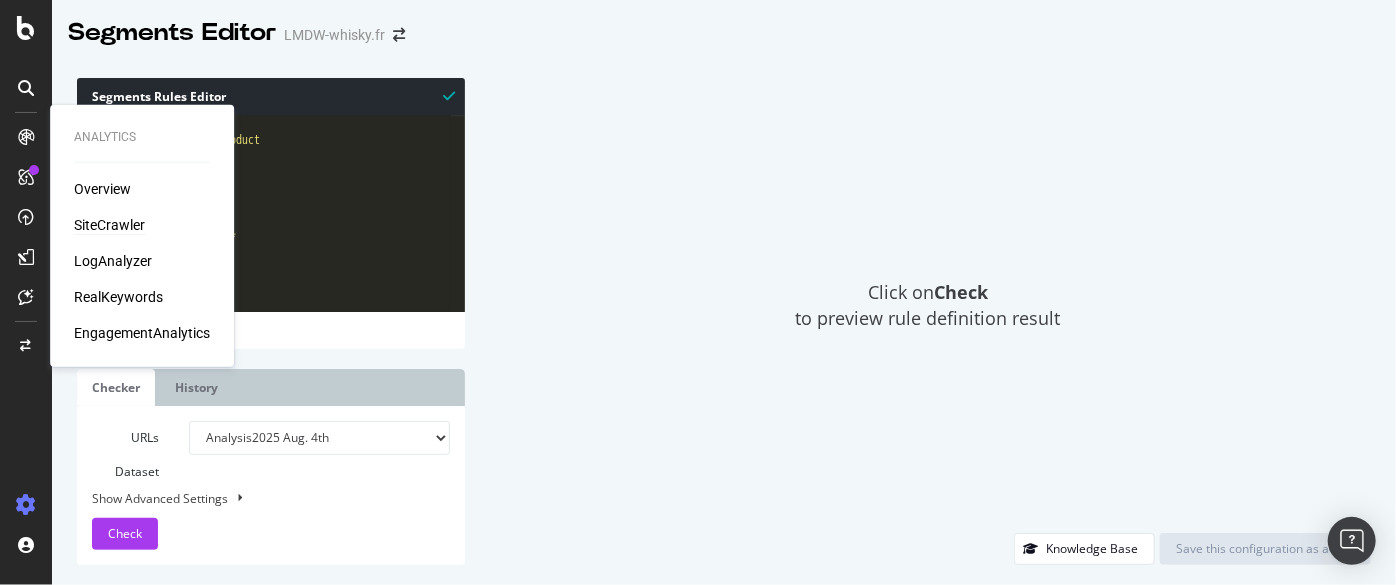 click on "SiteCrawler" at bounding box center (109, 225) 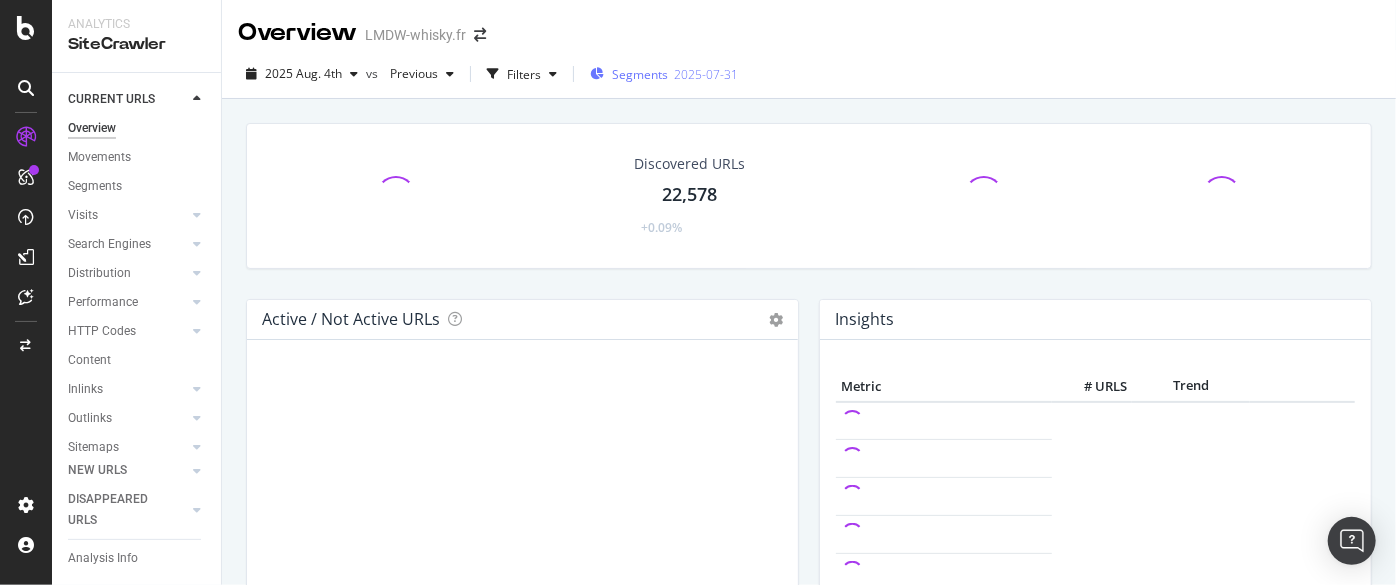 click on "Segments" at bounding box center [640, 74] 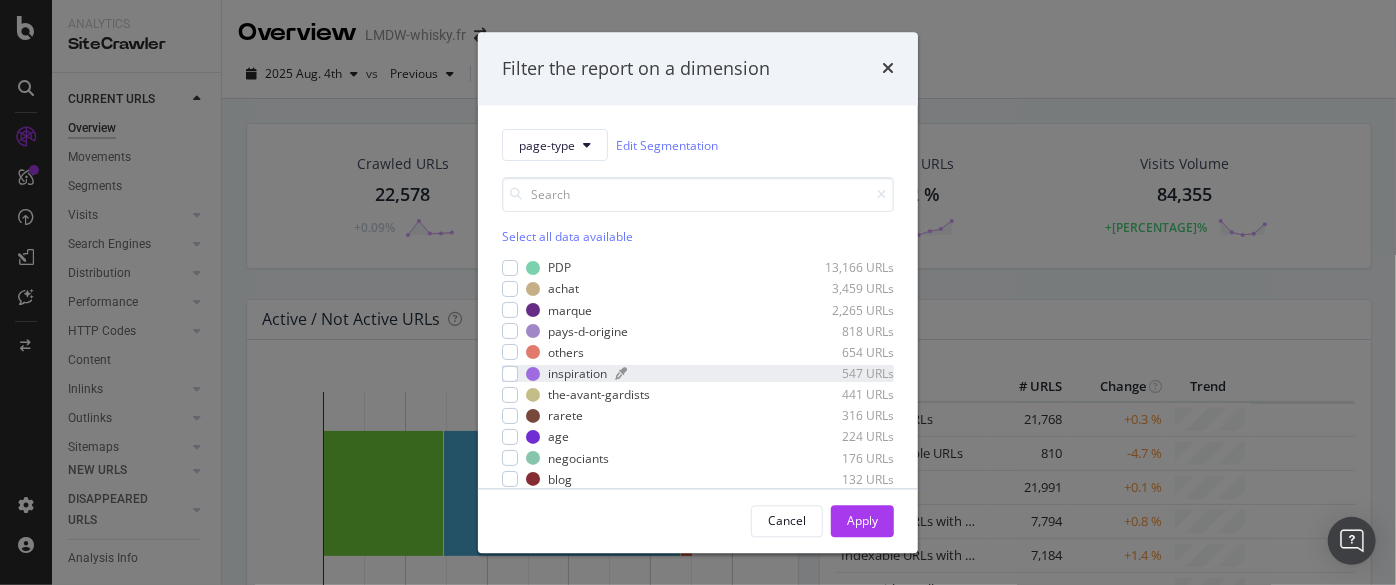 scroll, scrollTop: 54, scrollLeft: 0, axis: vertical 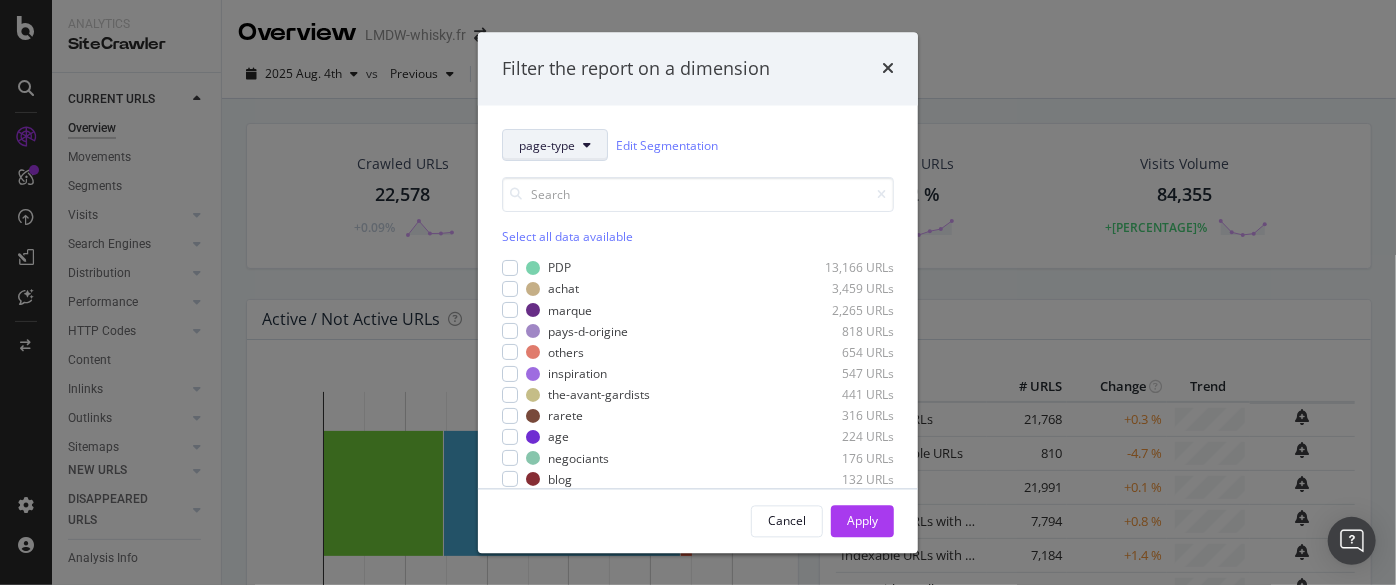 click on "page-type" at bounding box center (547, 145) 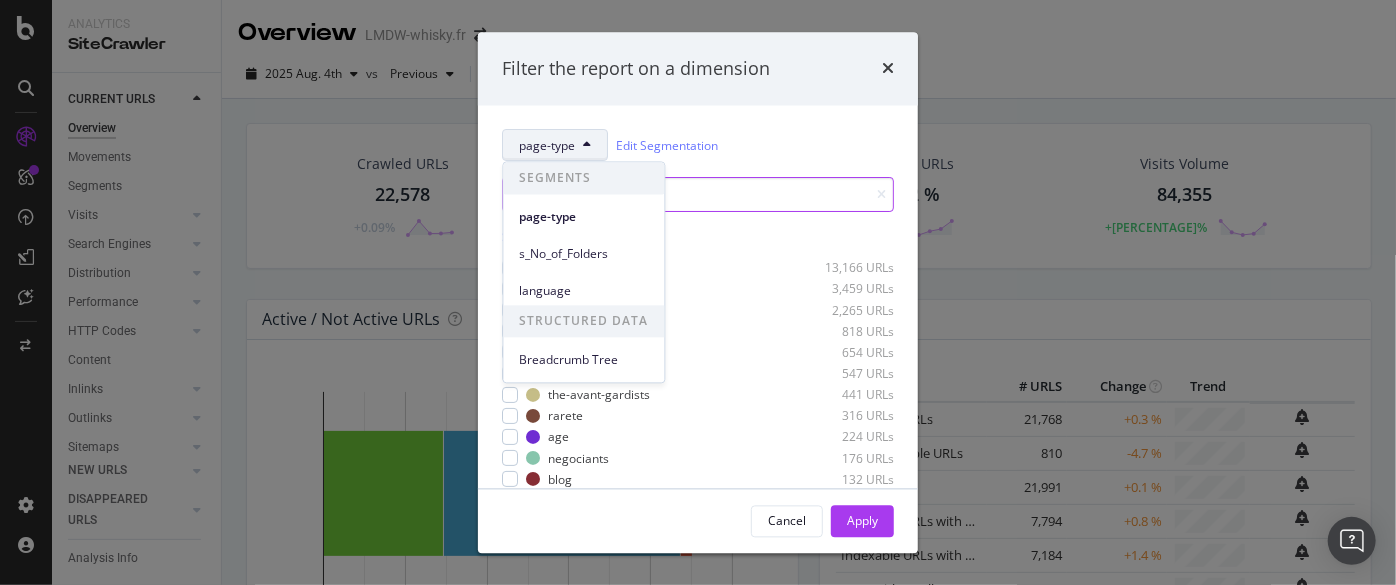 click at bounding box center [698, 195] 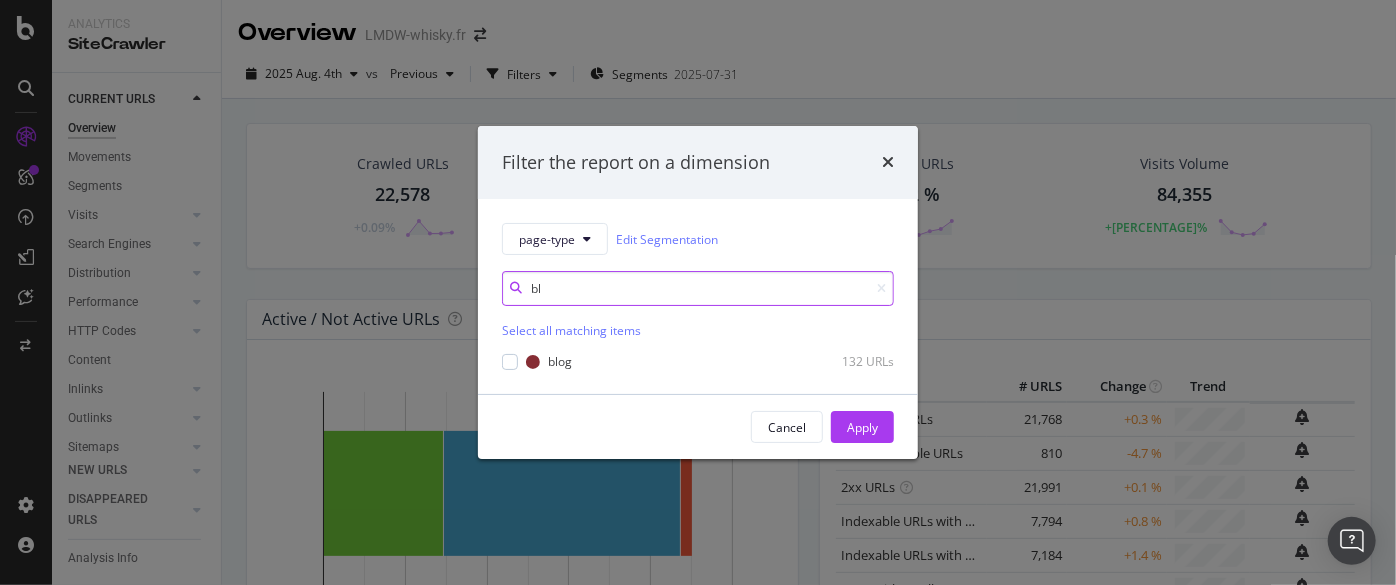 type on "b" 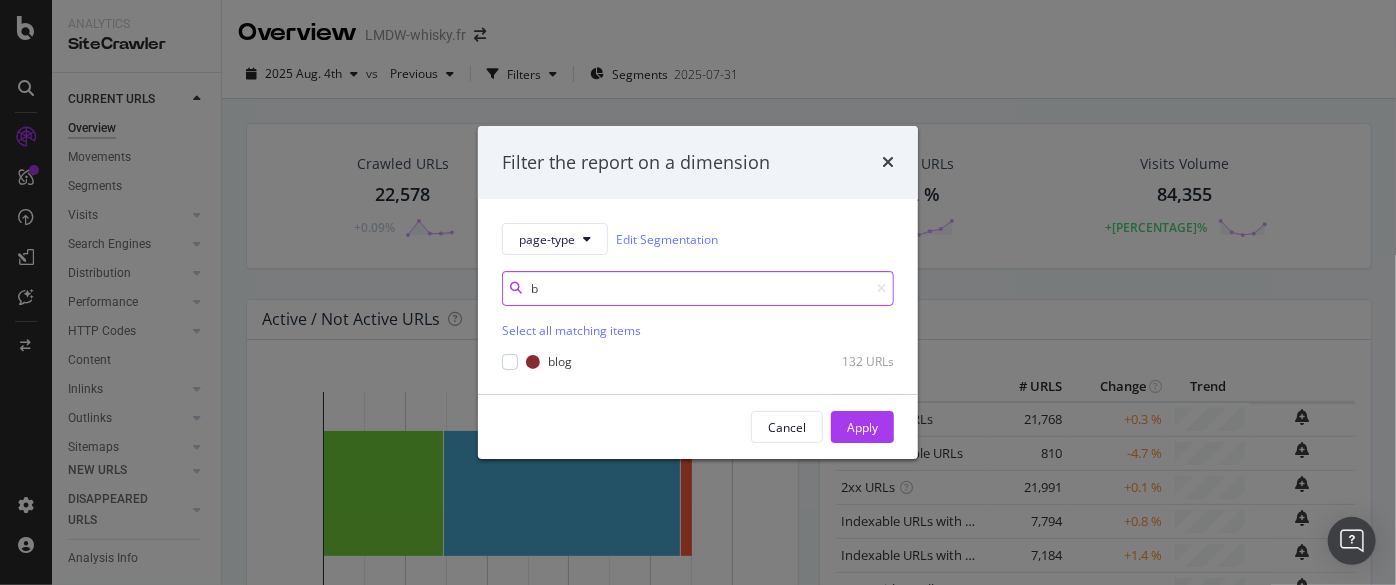 type 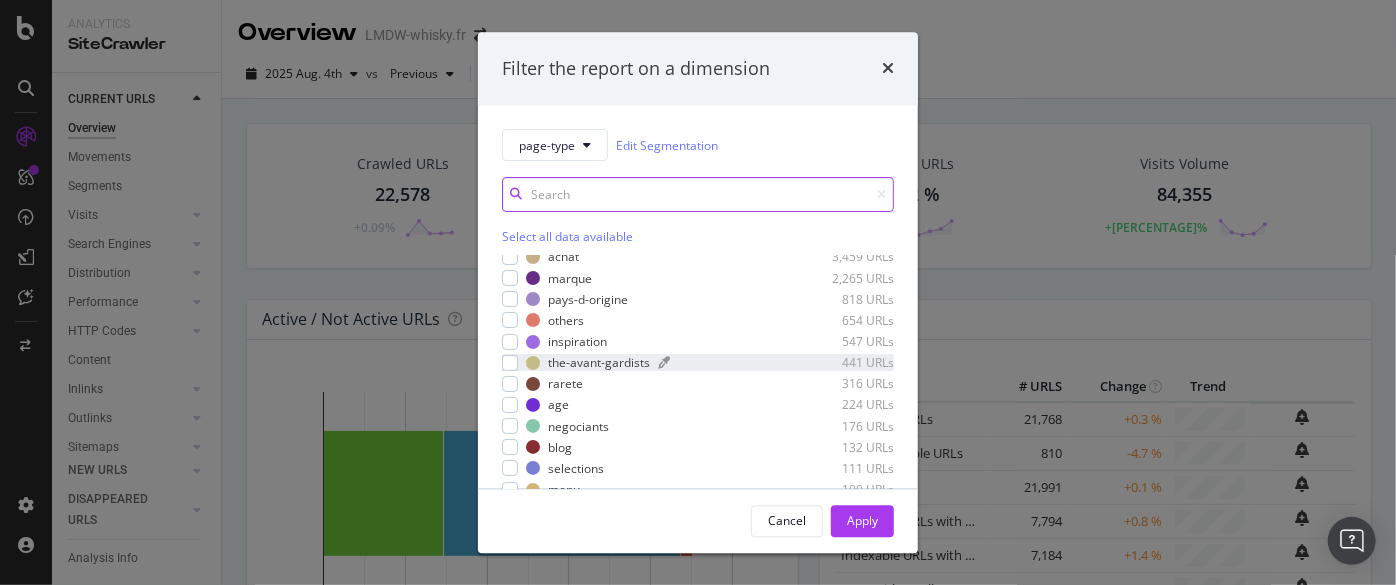 scroll, scrollTop: 54, scrollLeft: 0, axis: vertical 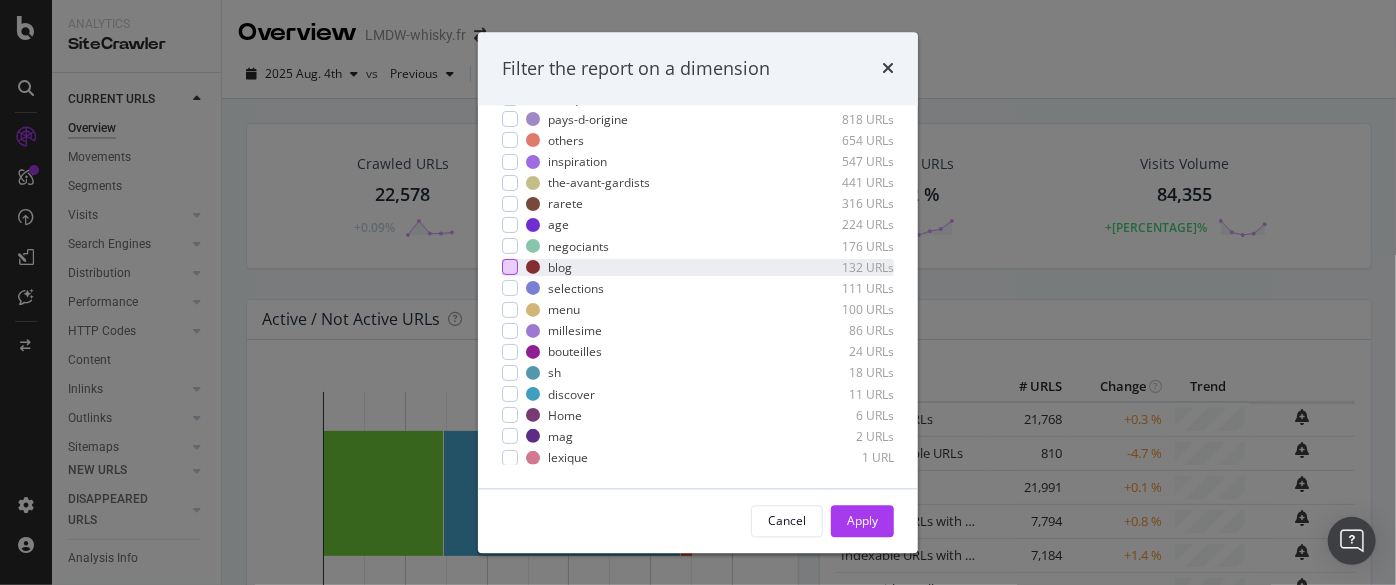 click at bounding box center (510, 267) 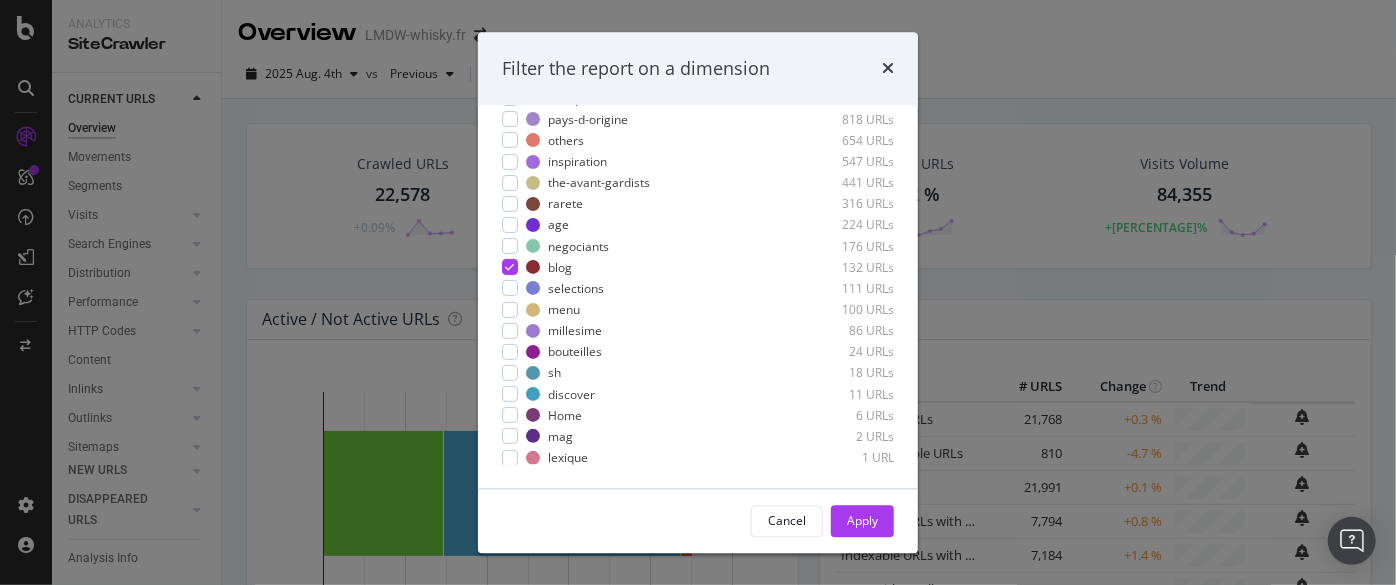click on "Apply" at bounding box center [862, 521] 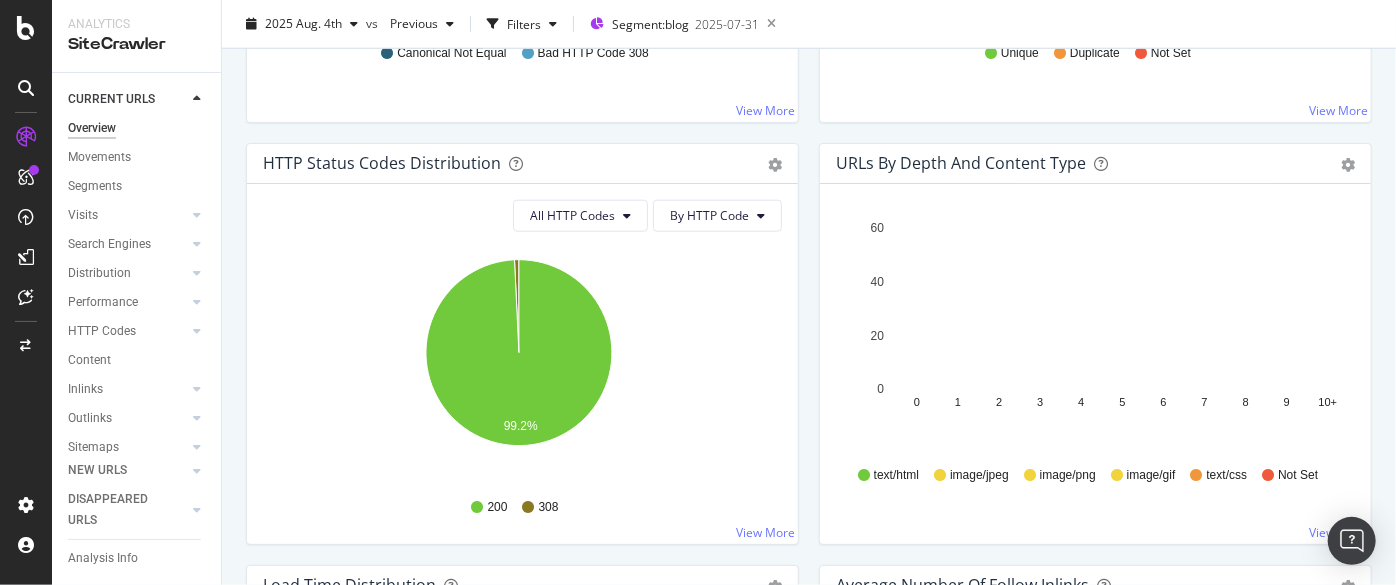 scroll, scrollTop: 1090, scrollLeft: 0, axis: vertical 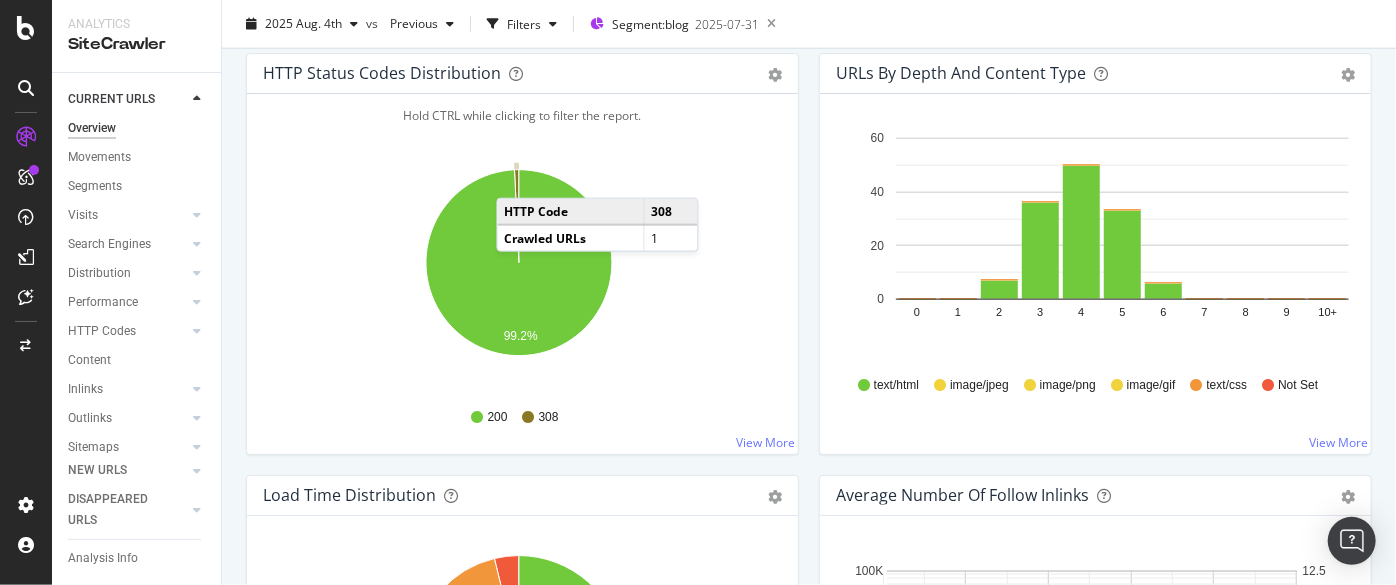click 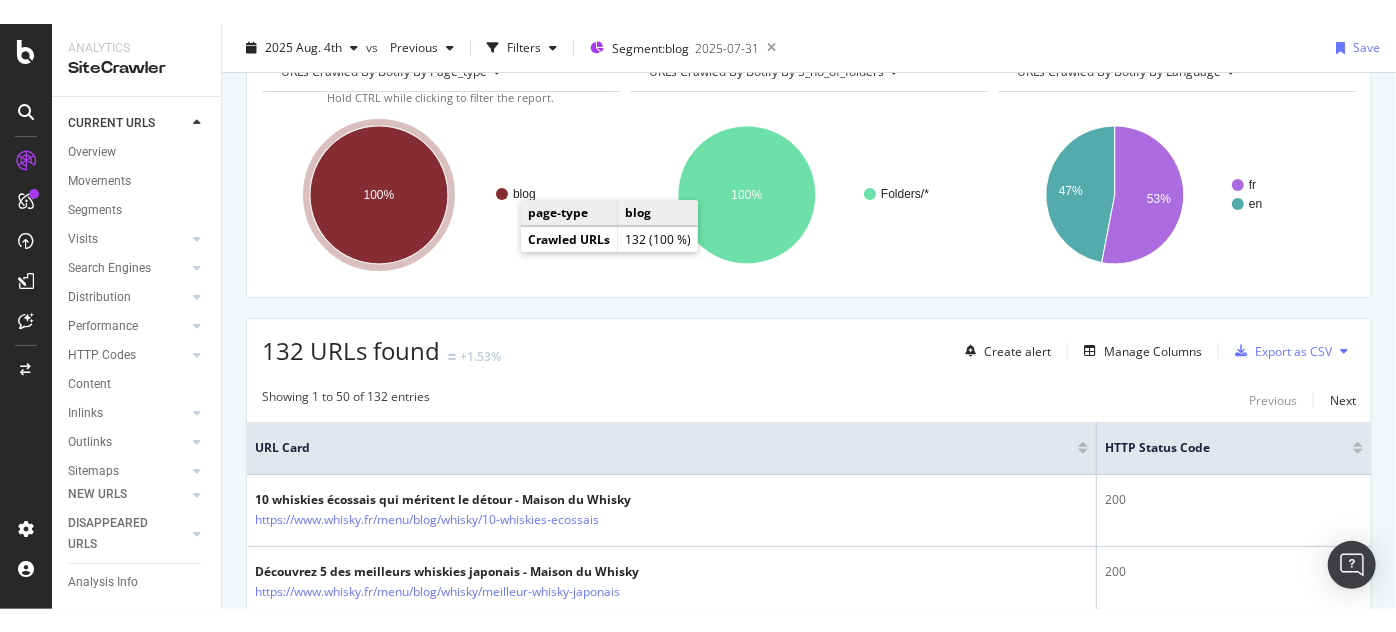 scroll, scrollTop: 132, scrollLeft: 0, axis: vertical 